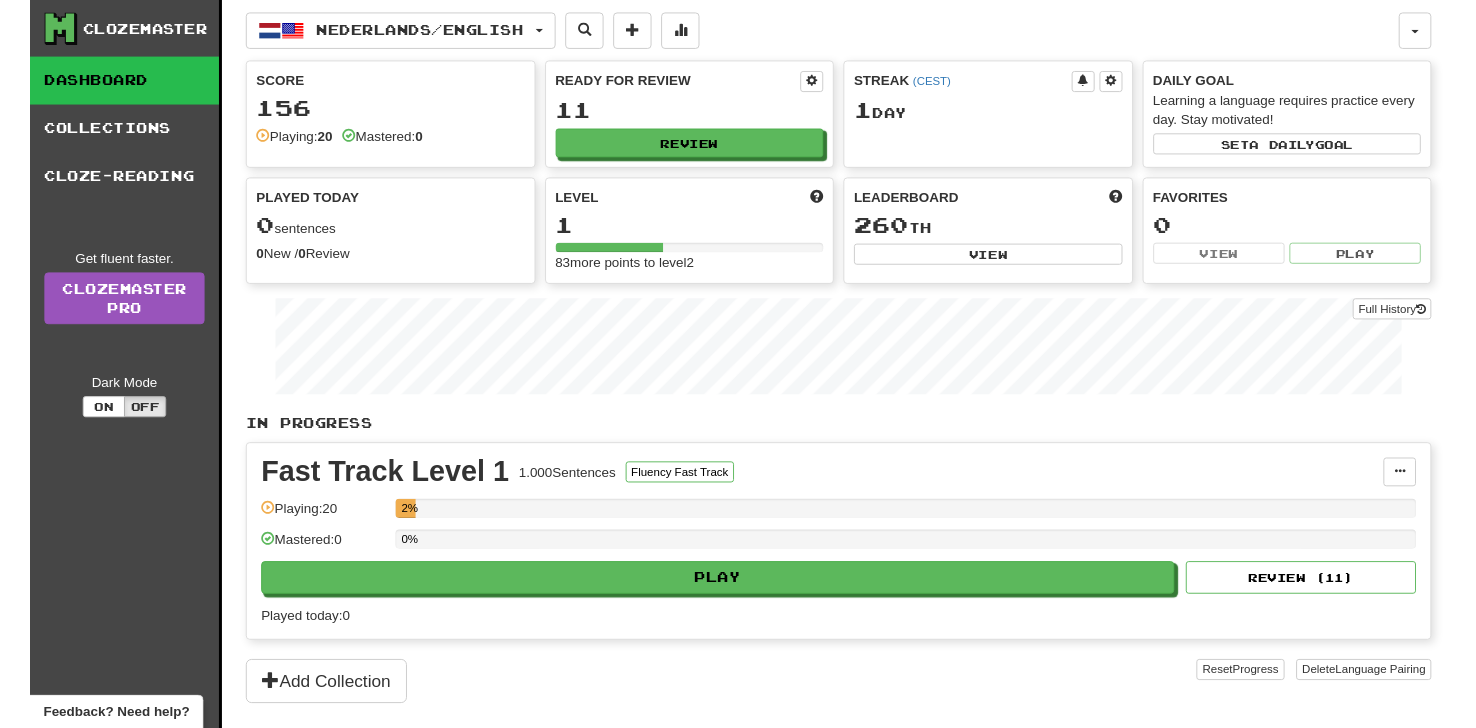 scroll, scrollTop: 0, scrollLeft: 0, axis: both 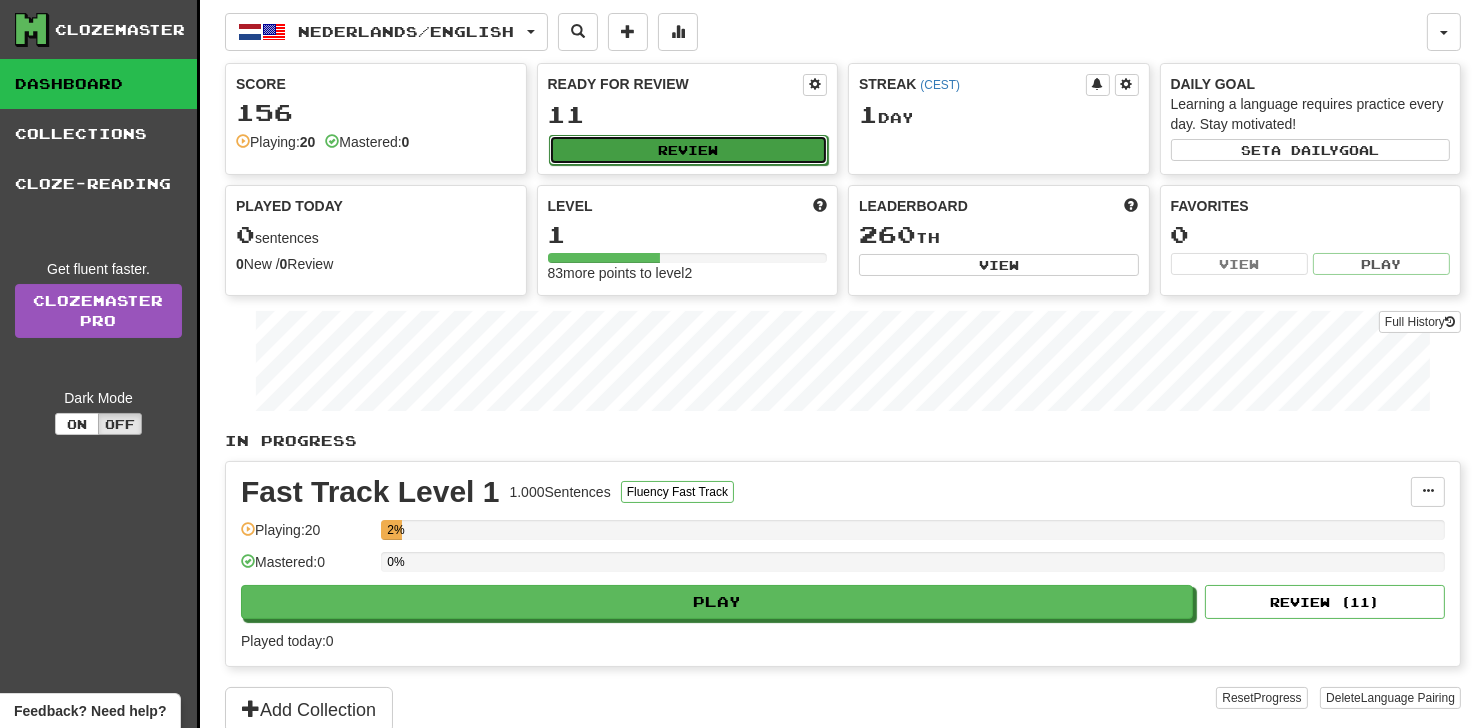 click on "Review" at bounding box center [689, 150] 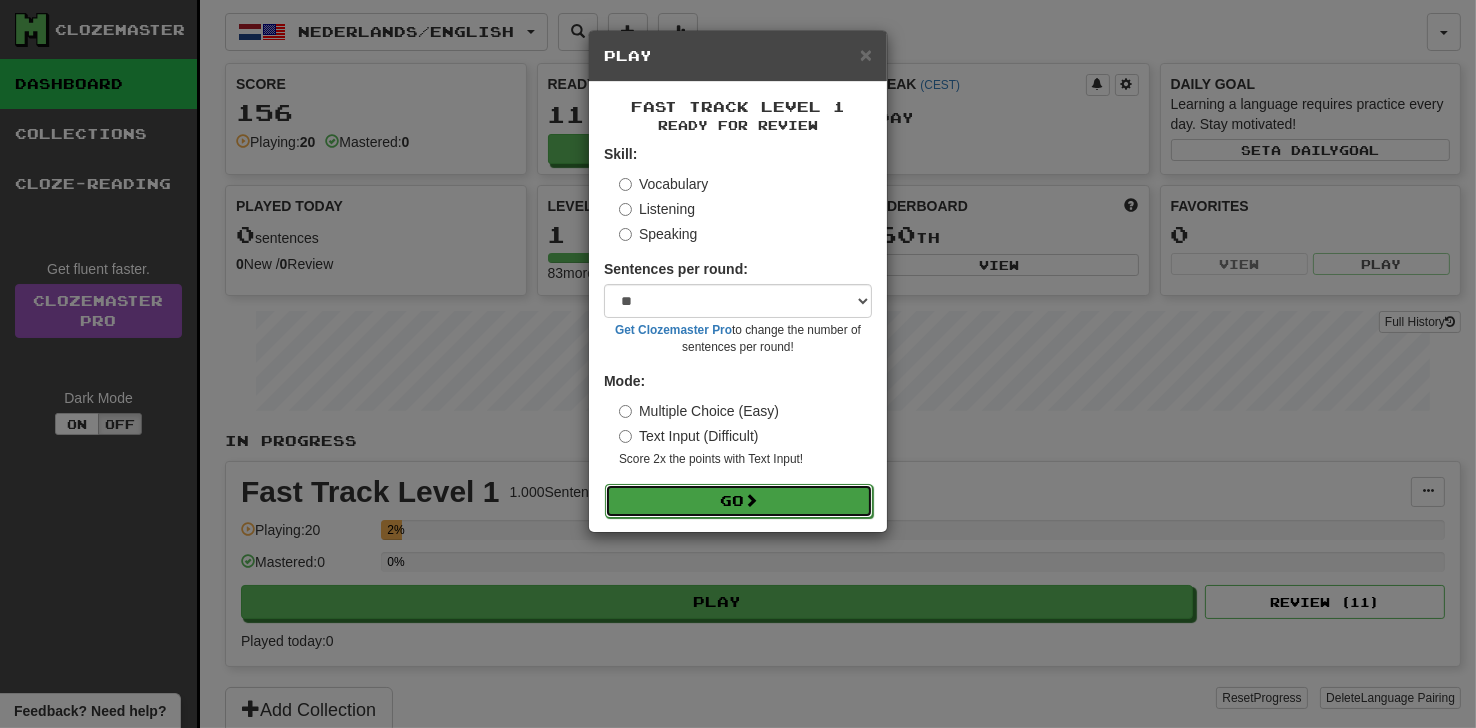 click on "Go" at bounding box center (739, 501) 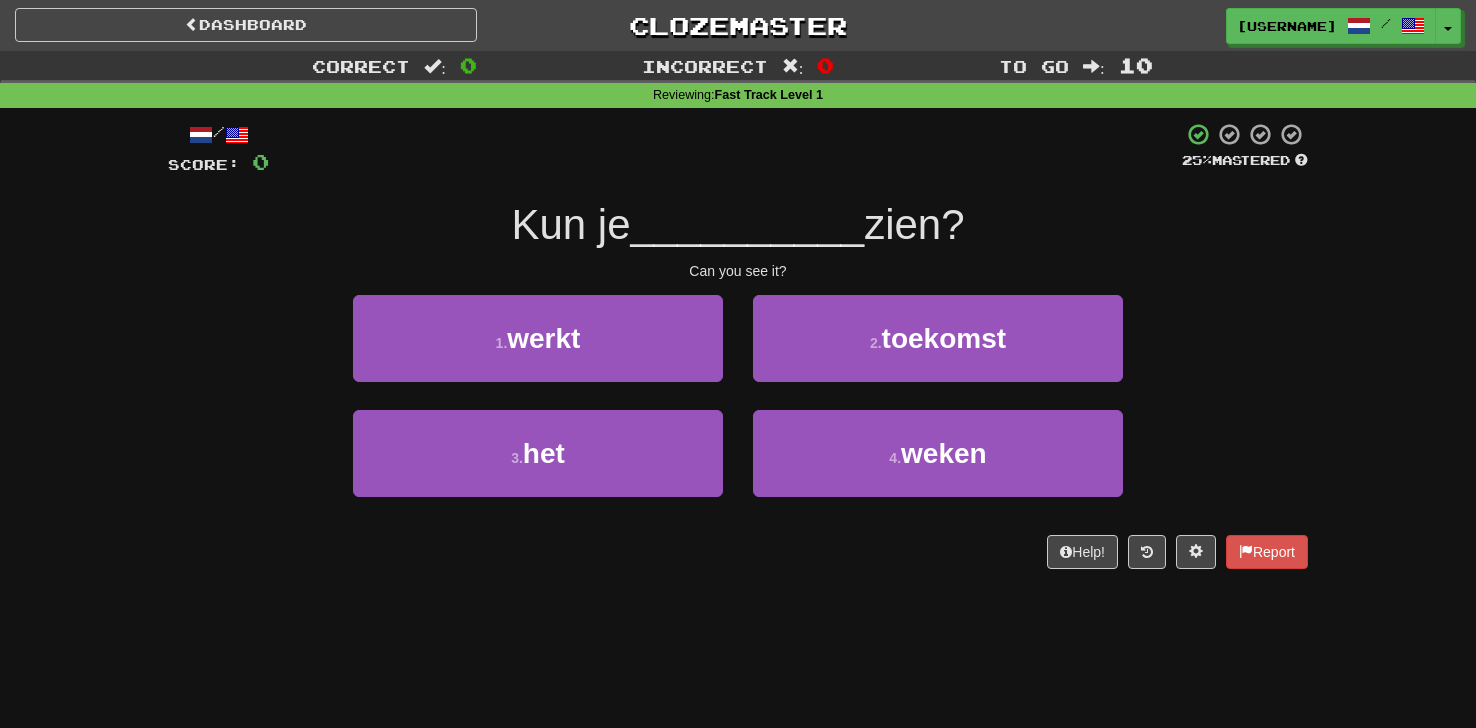 scroll, scrollTop: 0, scrollLeft: 0, axis: both 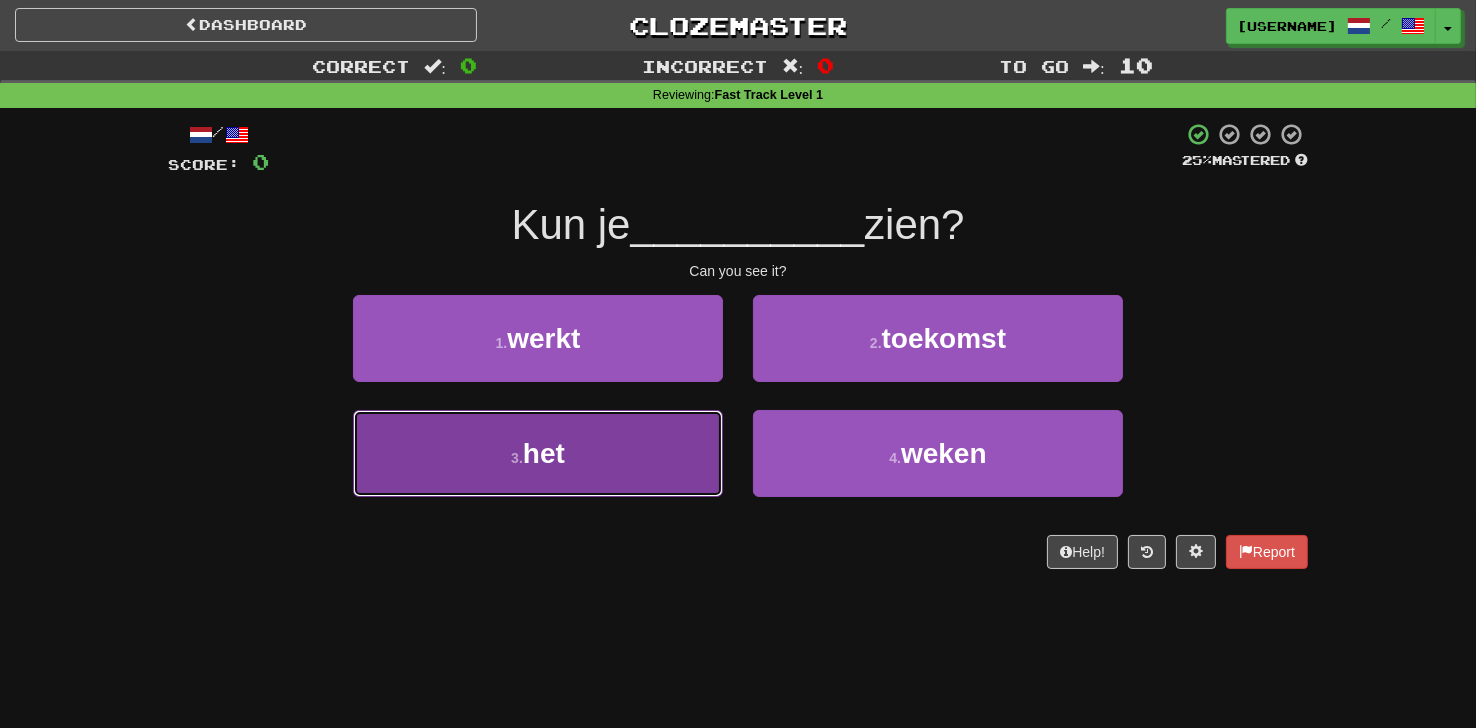 click on "3 .  het" at bounding box center [538, 453] 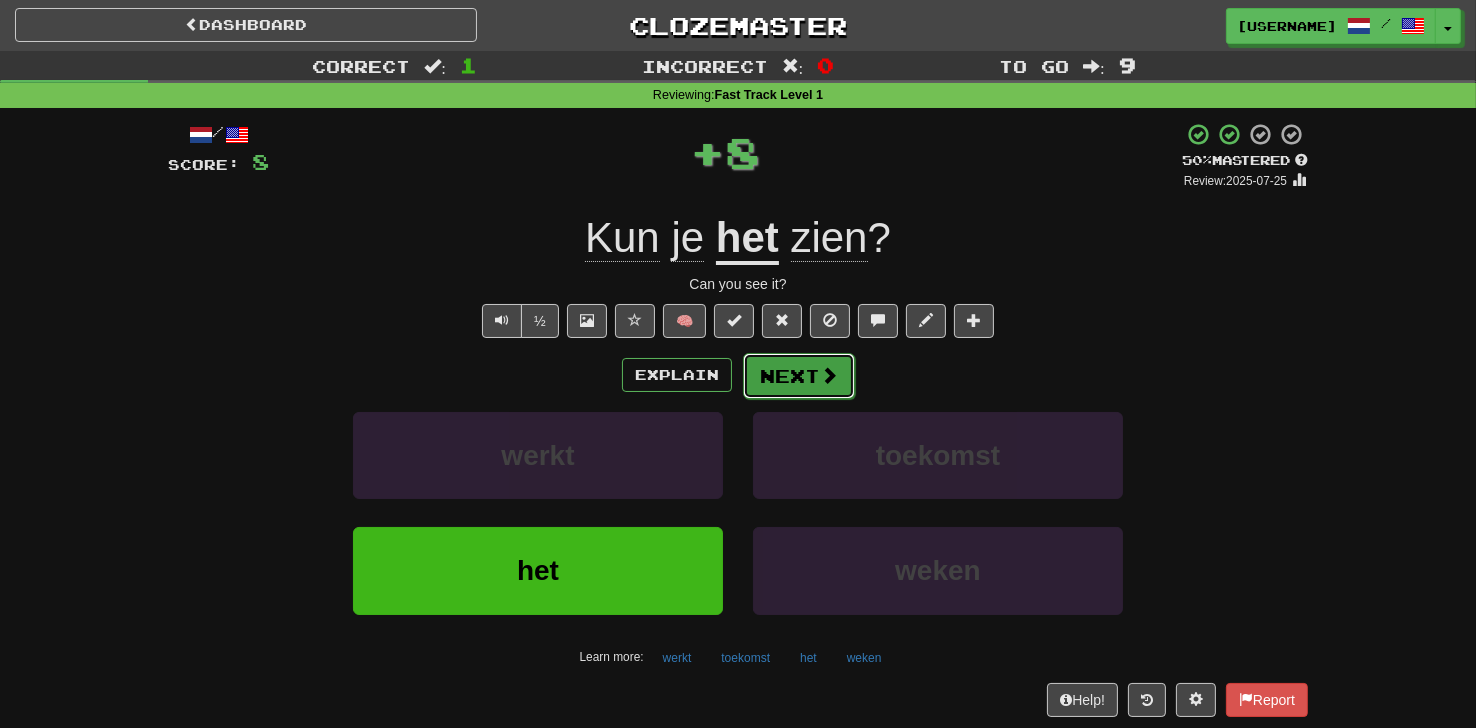 click on "Next" at bounding box center (799, 376) 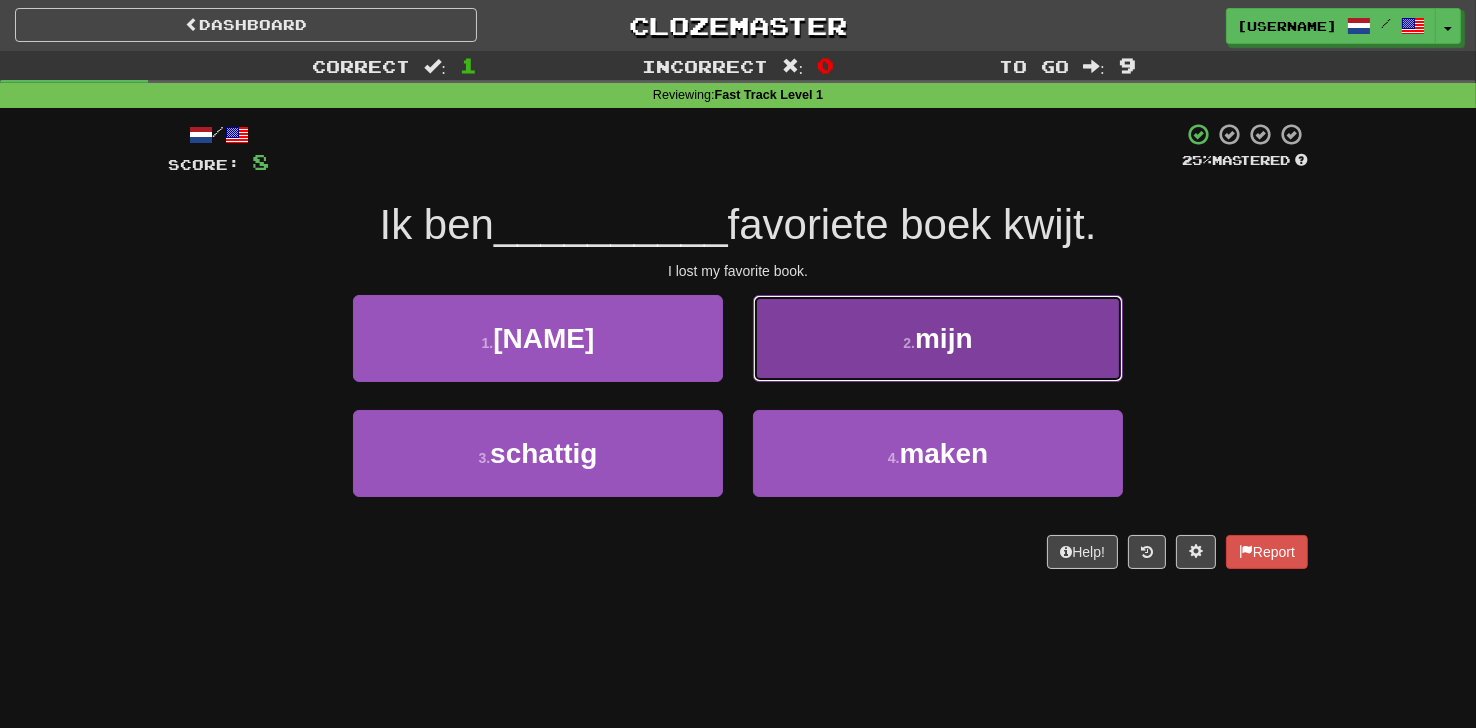 click on "2 .  mijn" at bounding box center [938, 338] 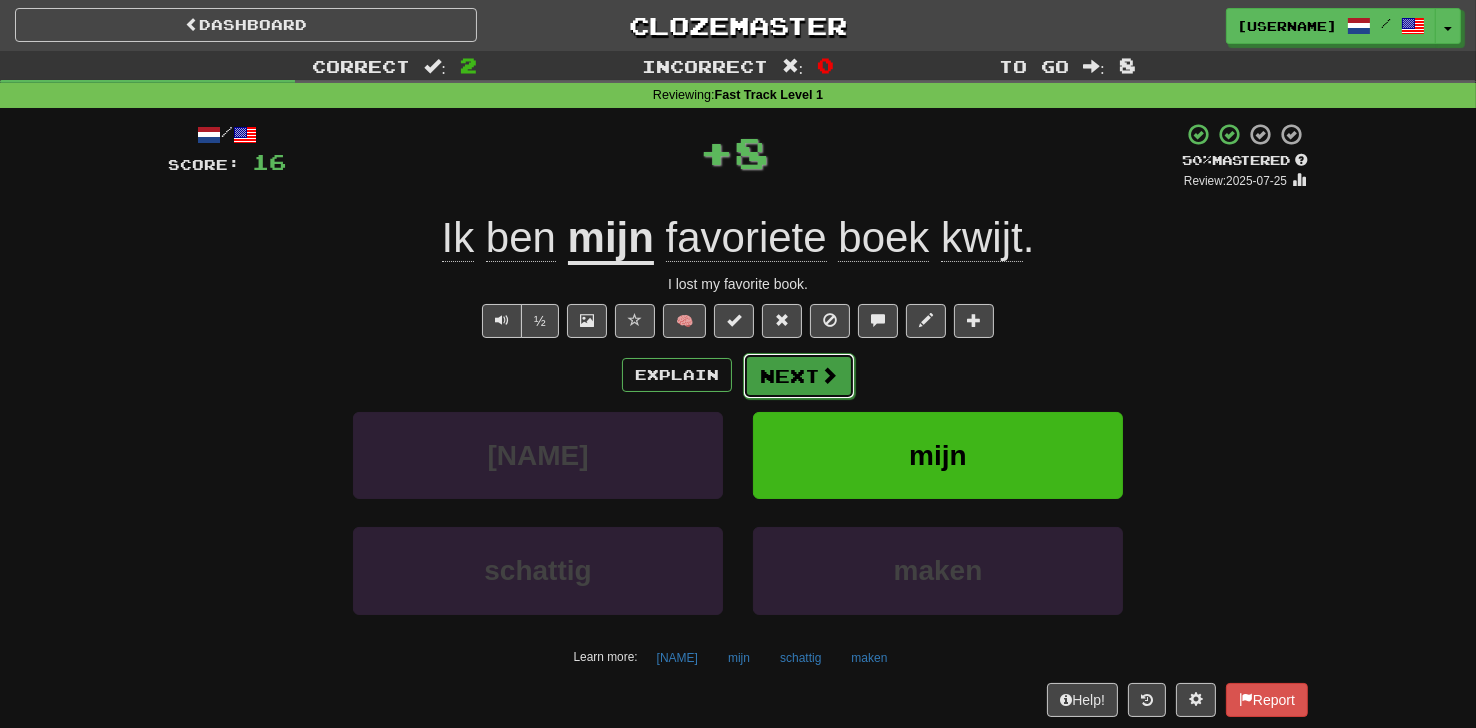 click on "Next" at bounding box center [799, 376] 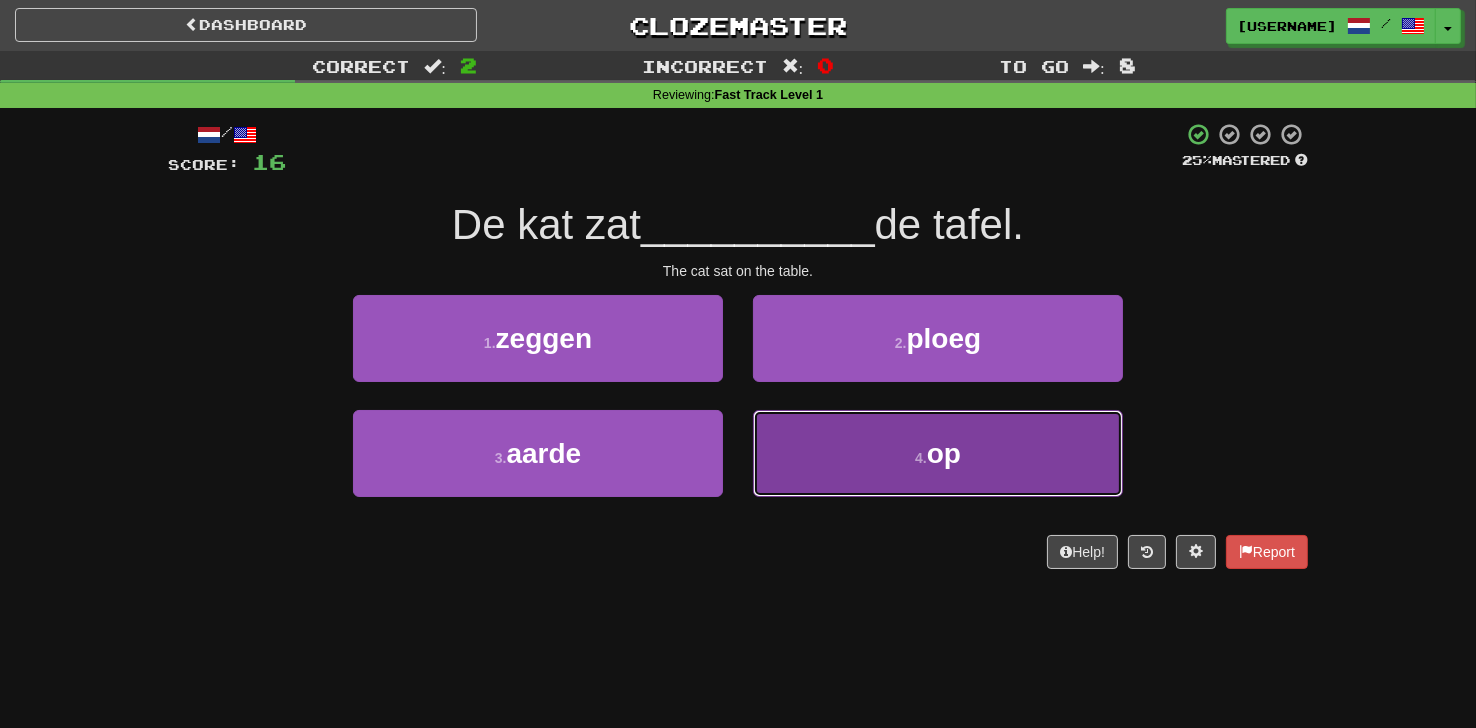 click on "4 .  op" at bounding box center (938, 453) 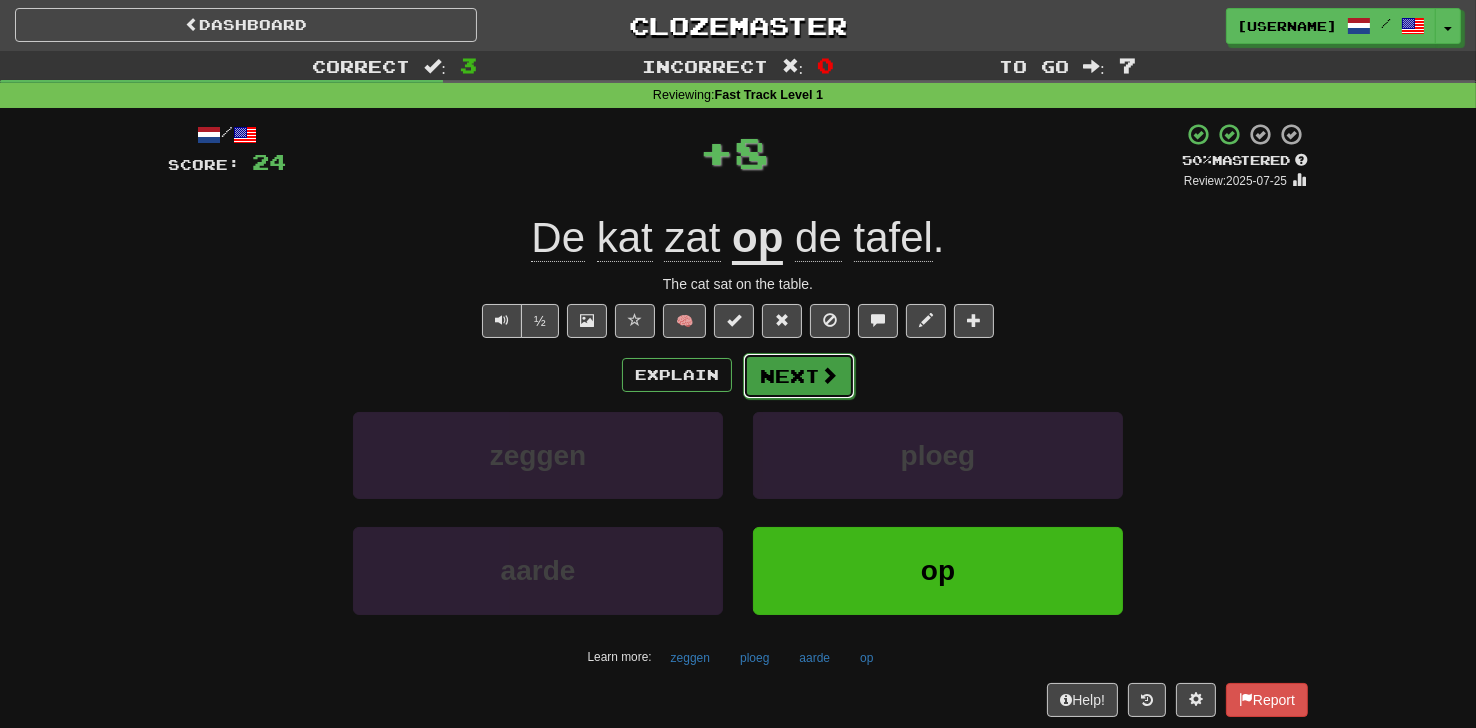 click on "Next" at bounding box center (799, 376) 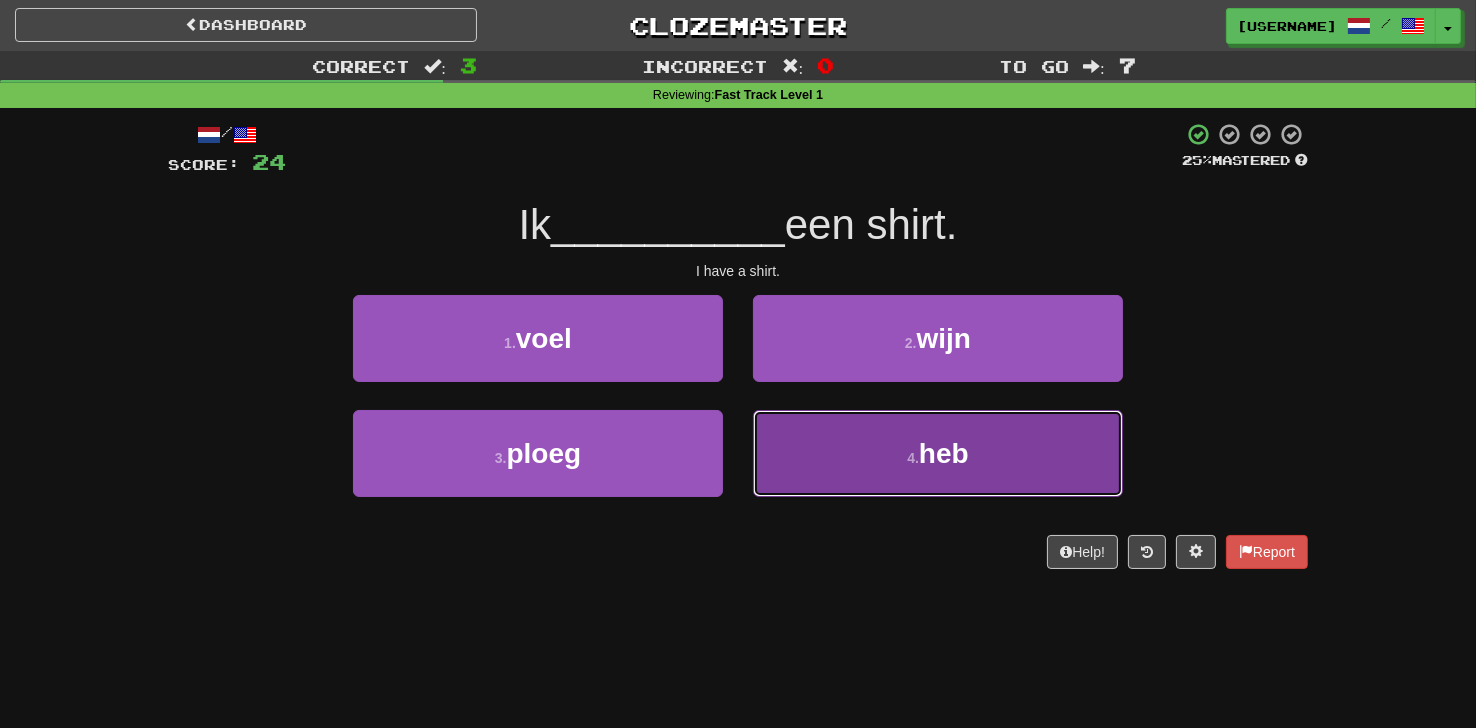 click on "4 .  heb" at bounding box center [938, 453] 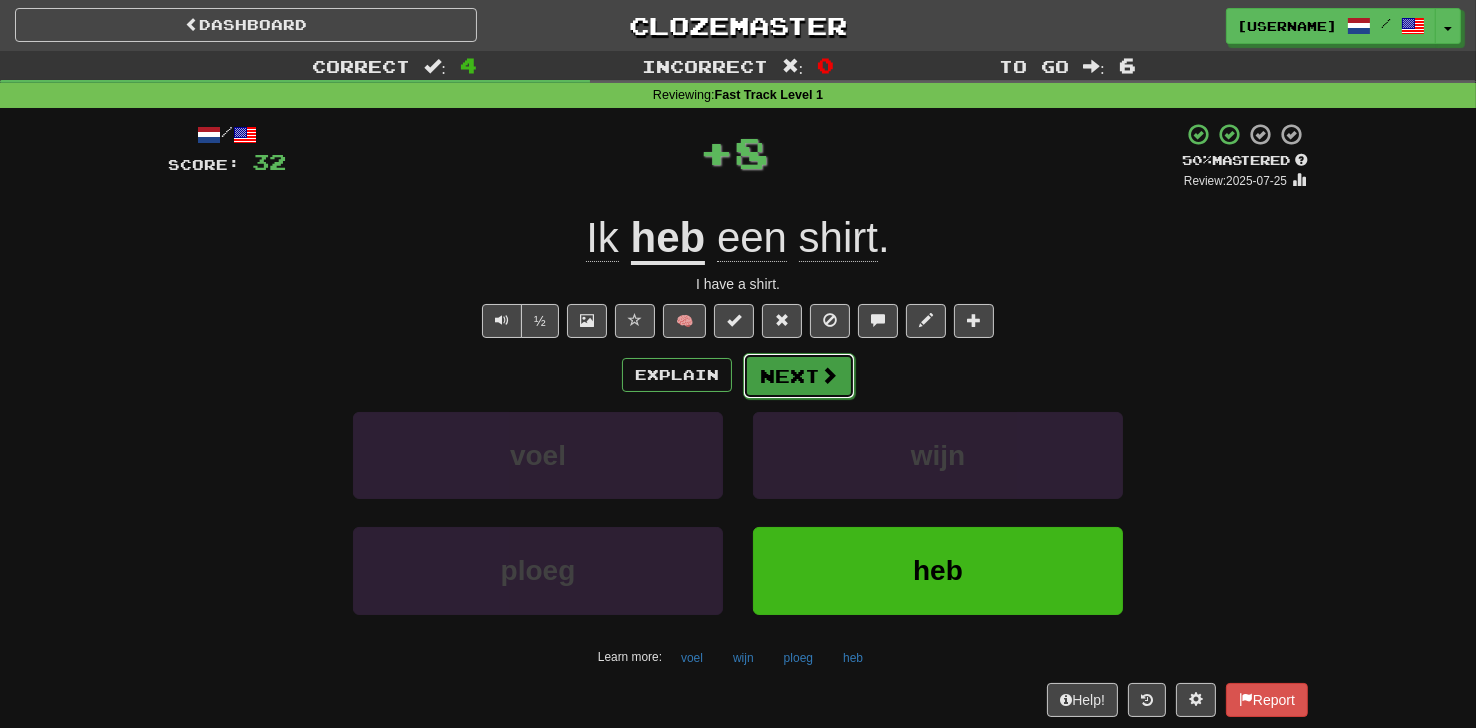 click on "Next" at bounding box center [799, 376] 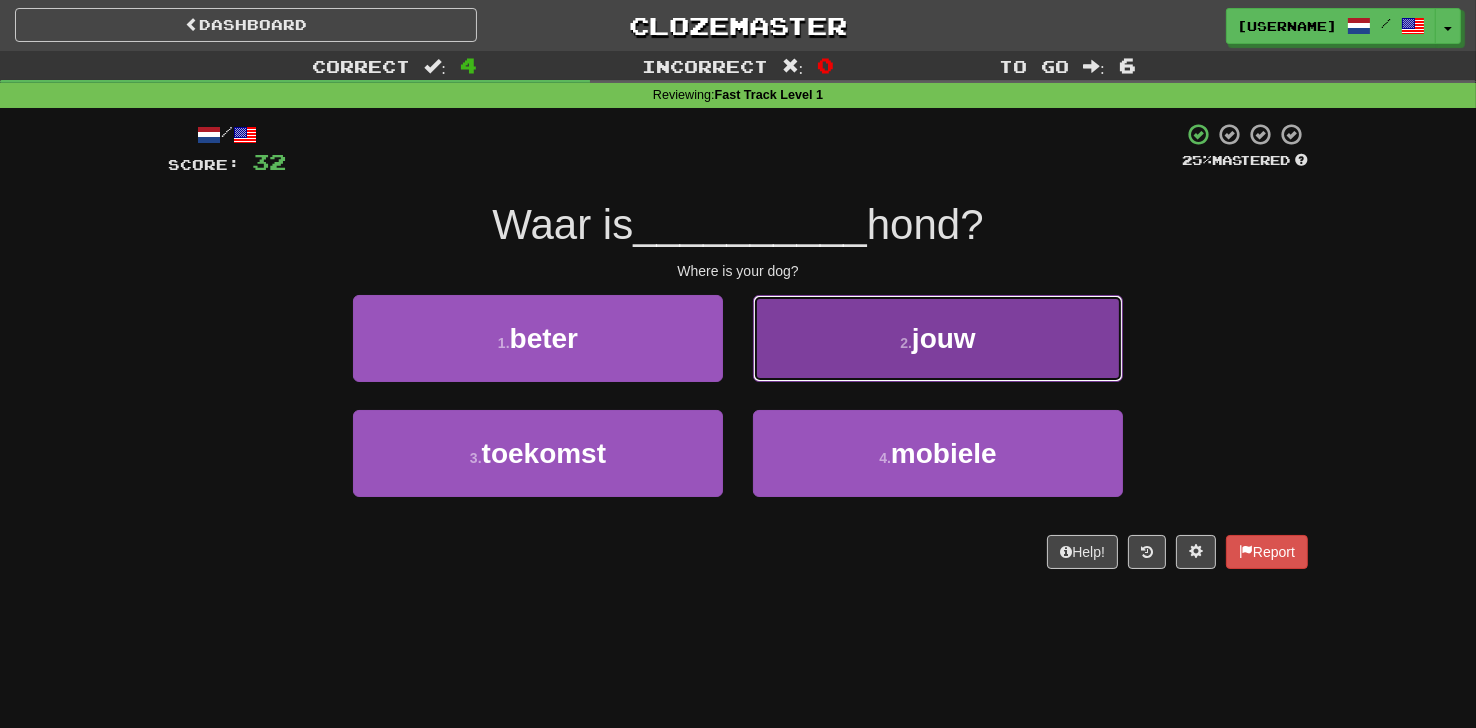 click on "2 .  jouw" at bounding box center (938, 338) 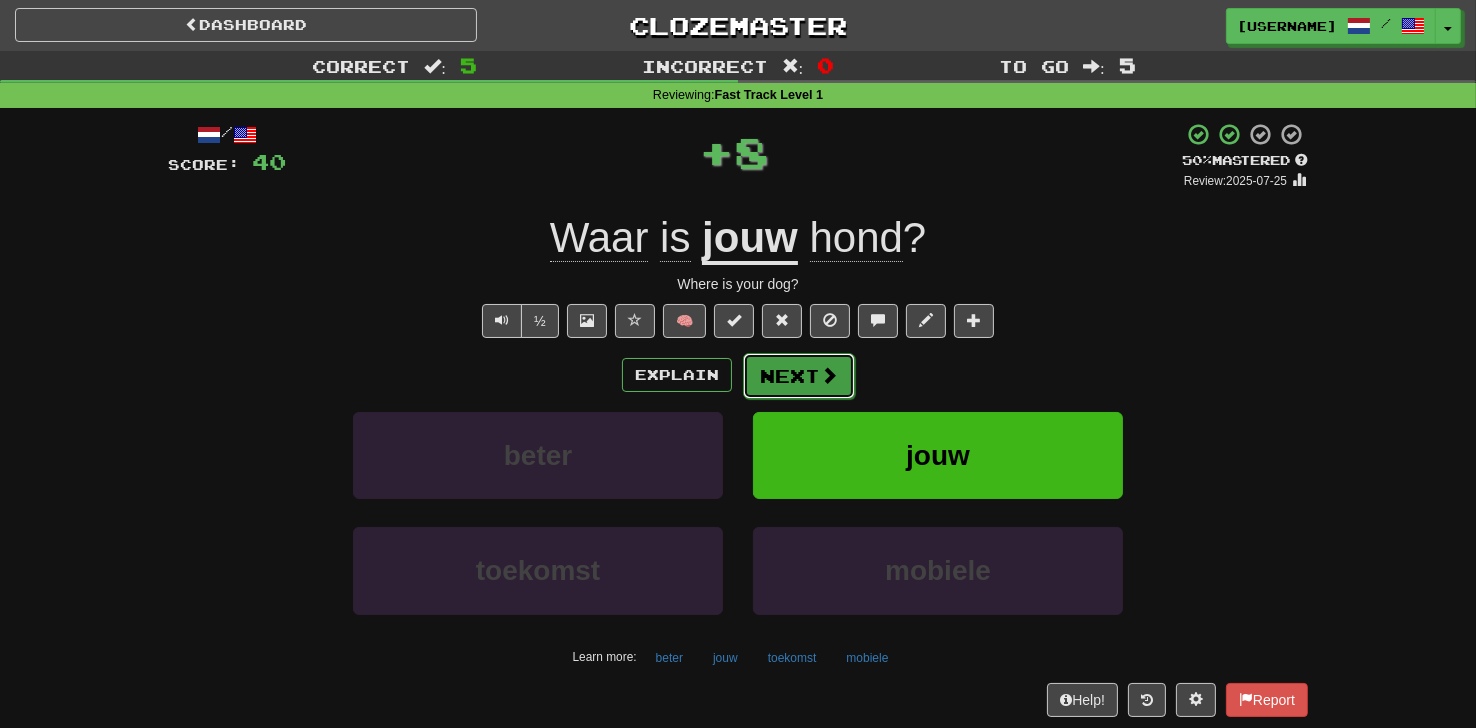 click on "Next" at bounding box center [799, 376] 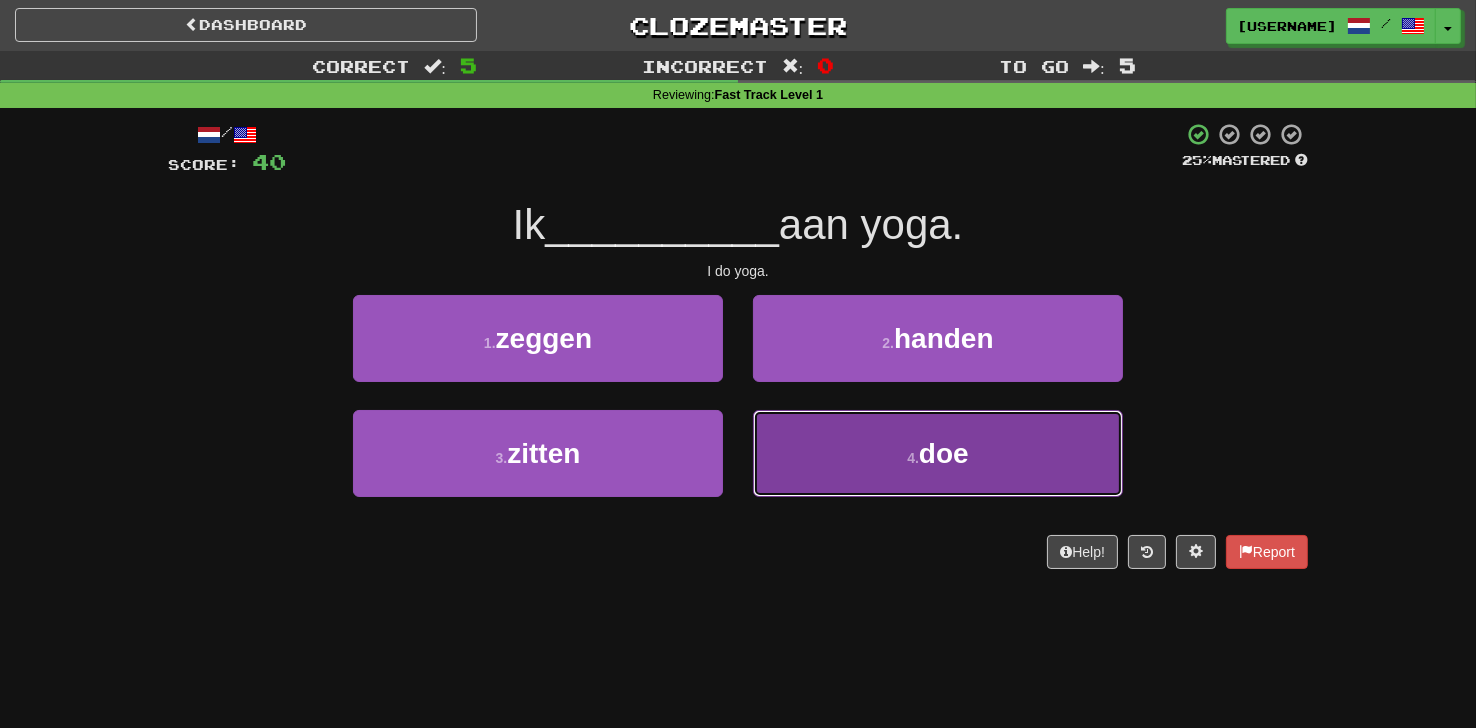 click on "4 .  doe" at bounding box center (938, 453) 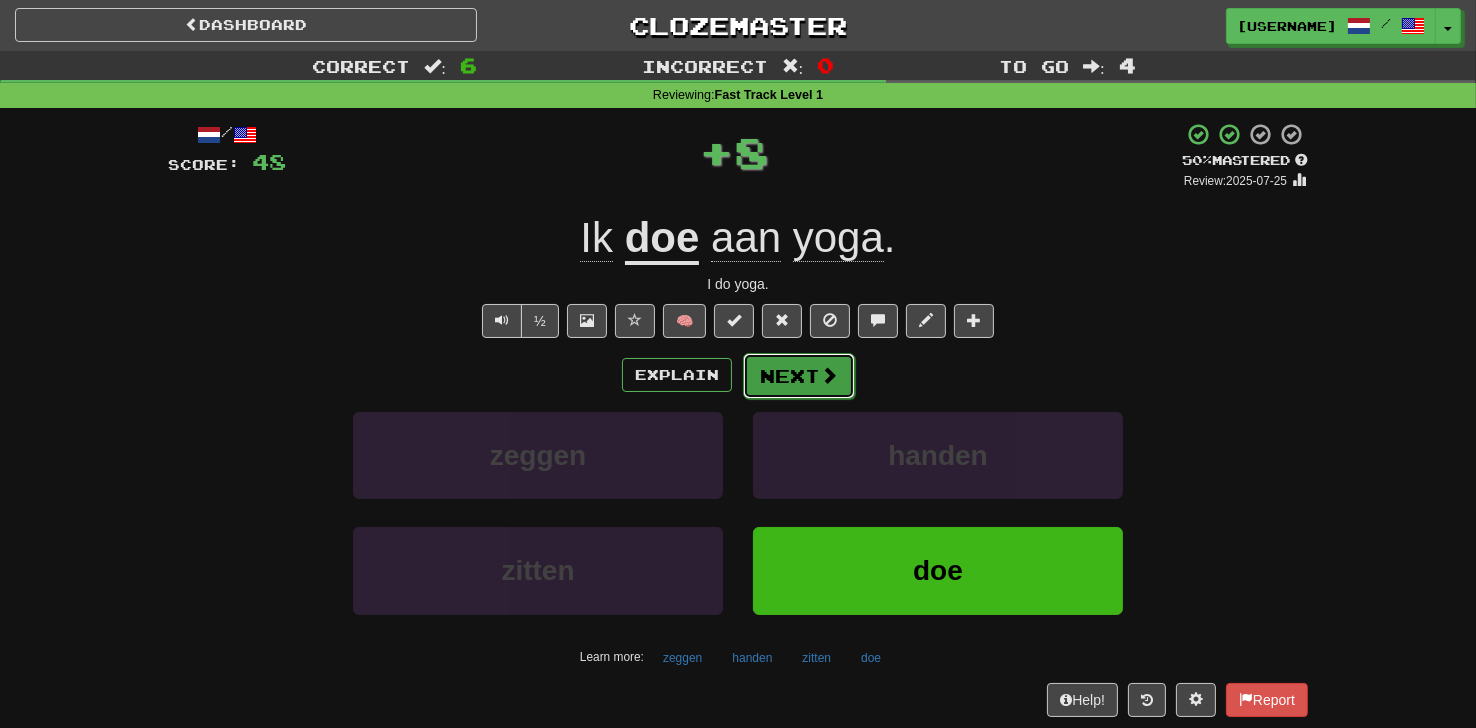 click on "Next" at bounding box center (799, 376) 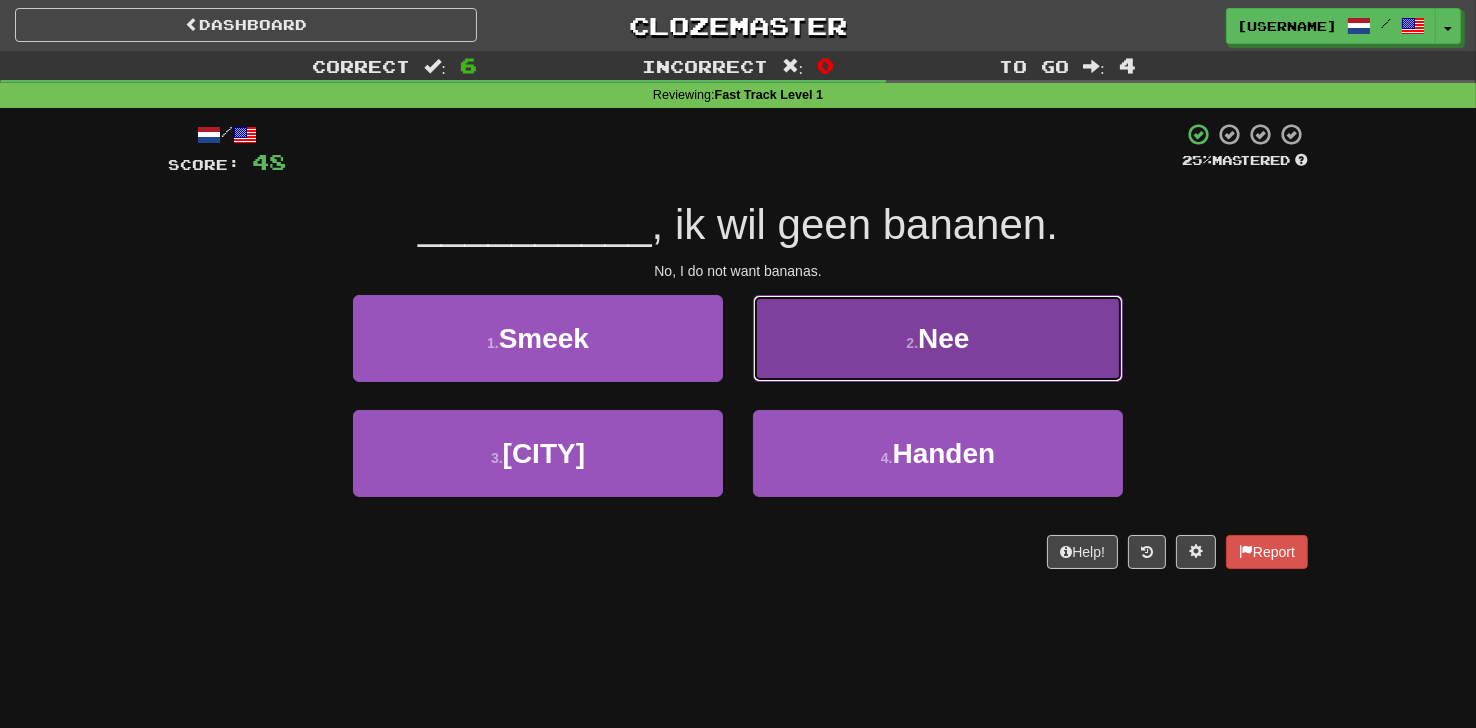click on "2 .  Nee" at bounding box center (938, 338) 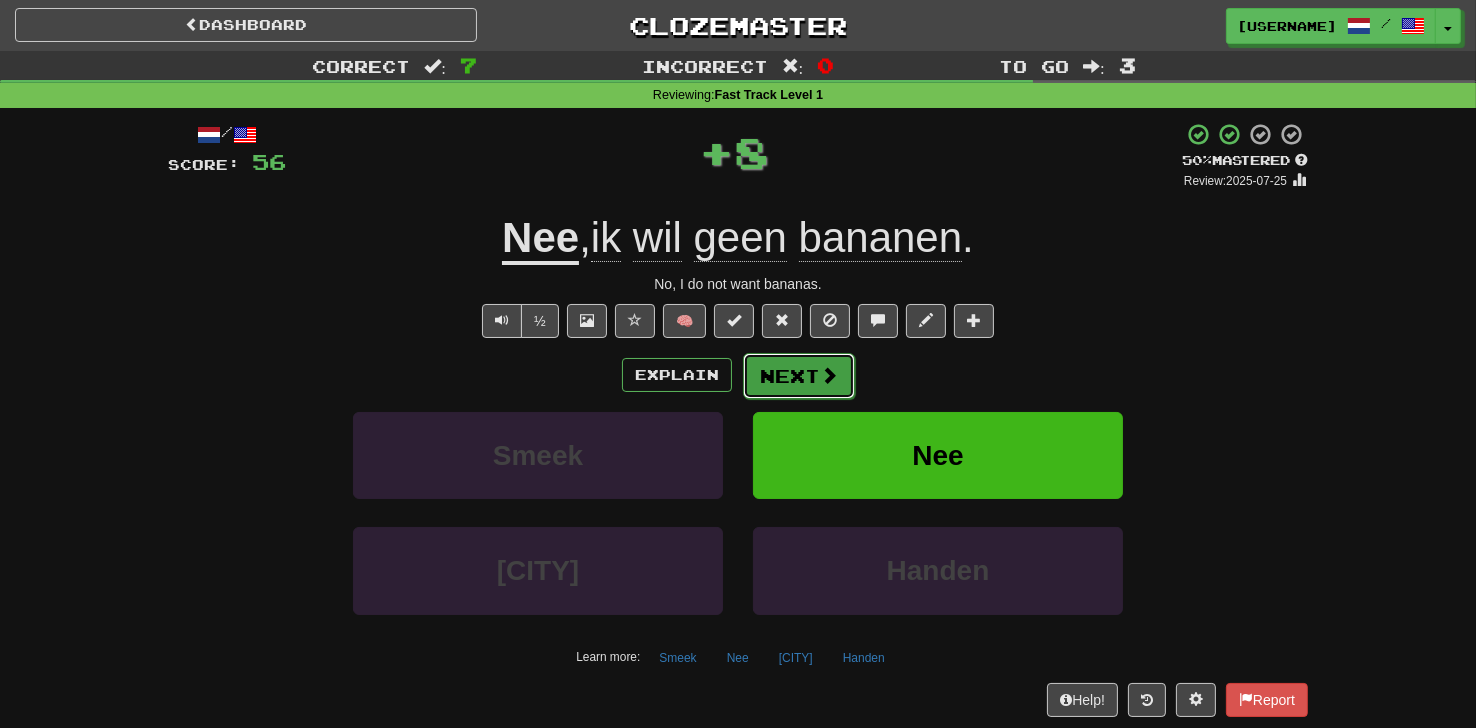 click at bounding box center [829, 375] 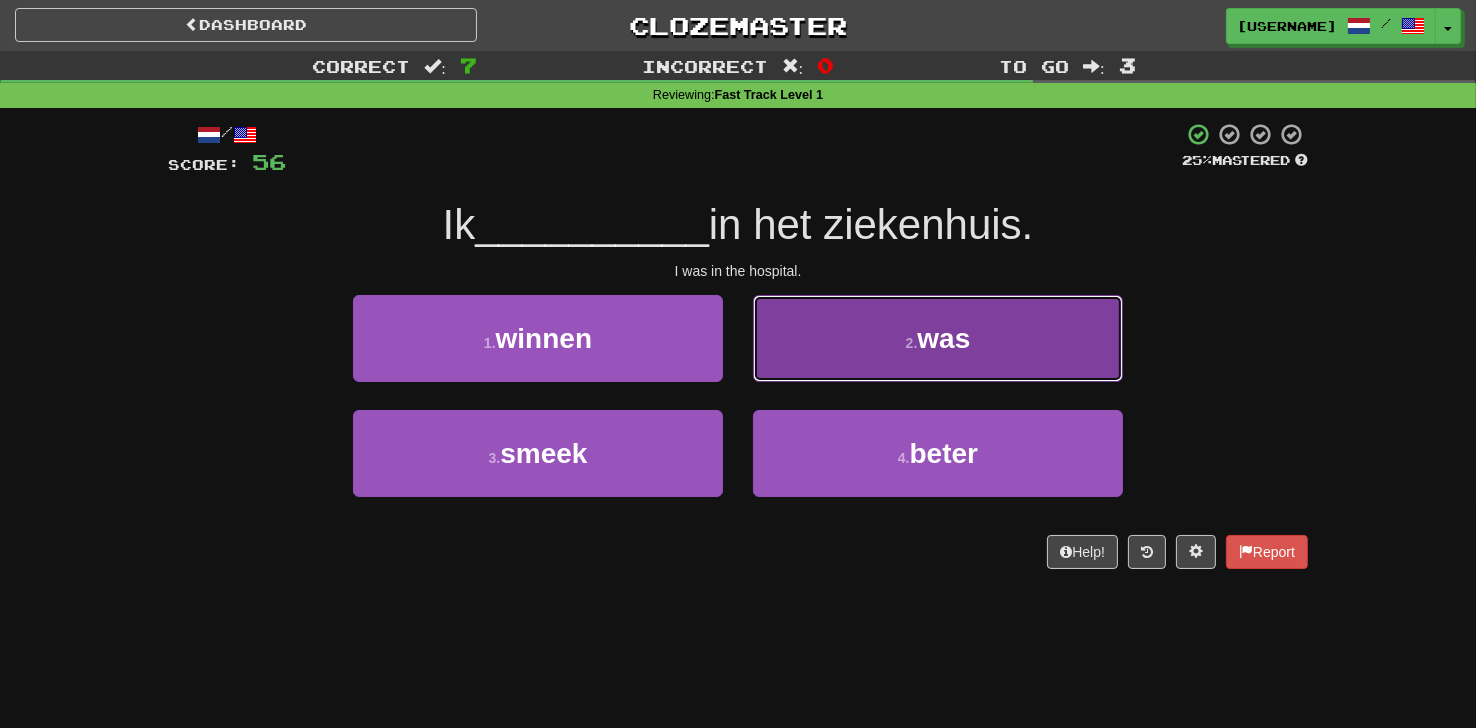 click on "2 .  was" at bounding box center [938, 338] 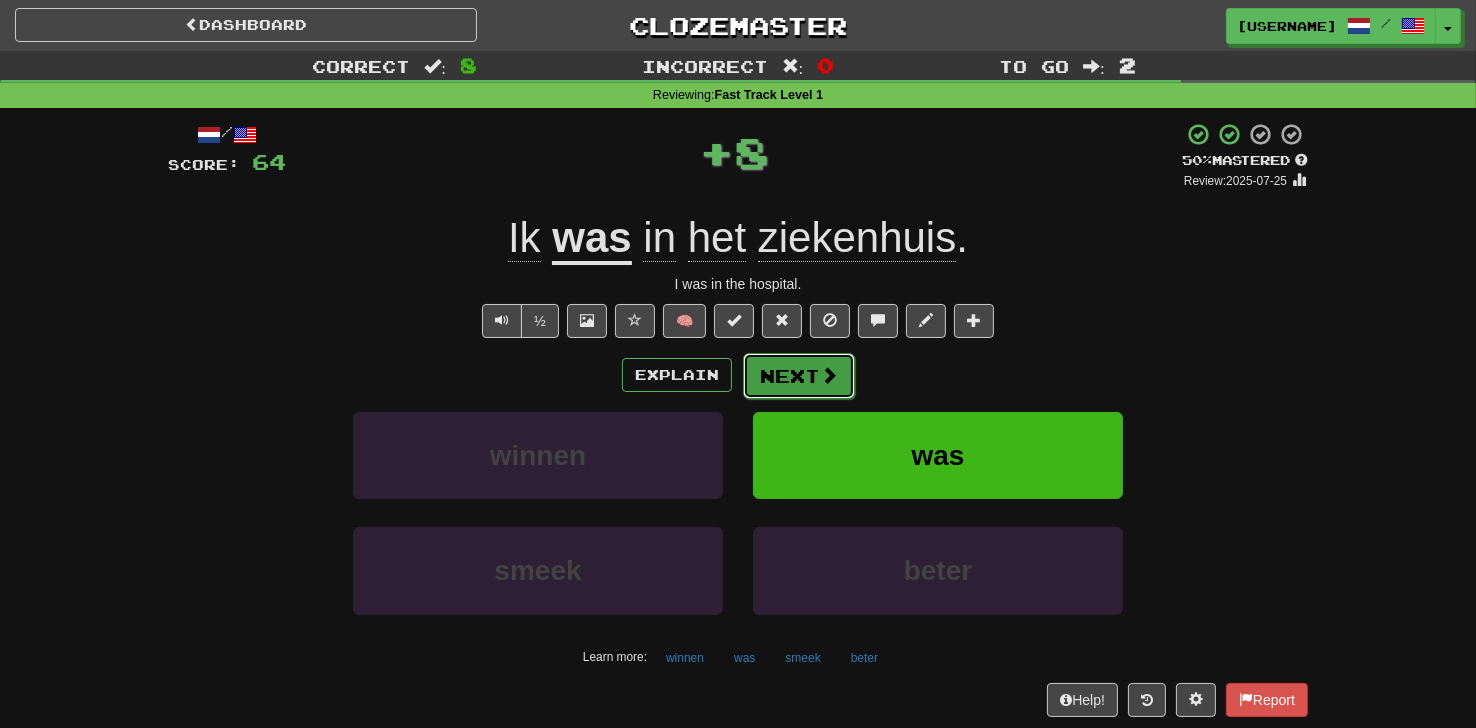 click on "Next" at bounding box center [799, 376] 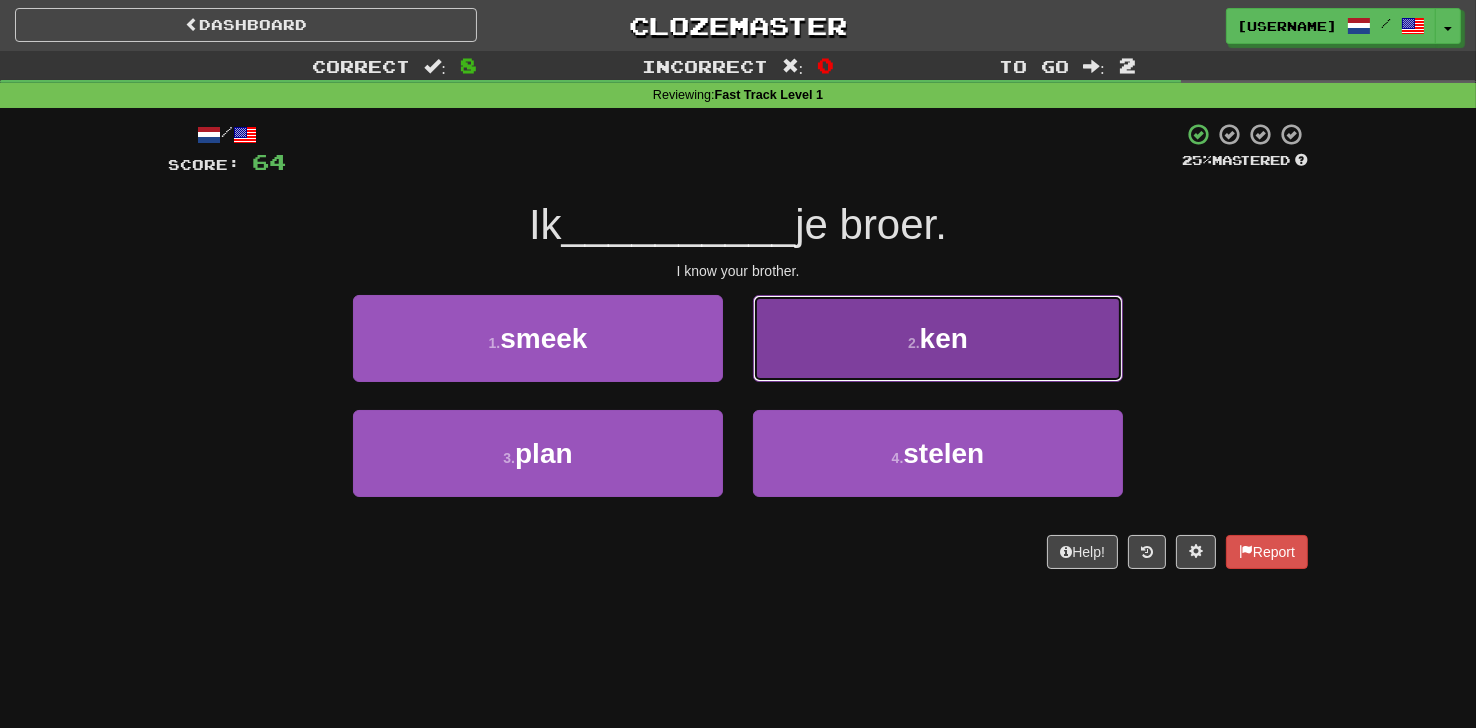 click on "2 .  ken" at bounding box center (938, 338) 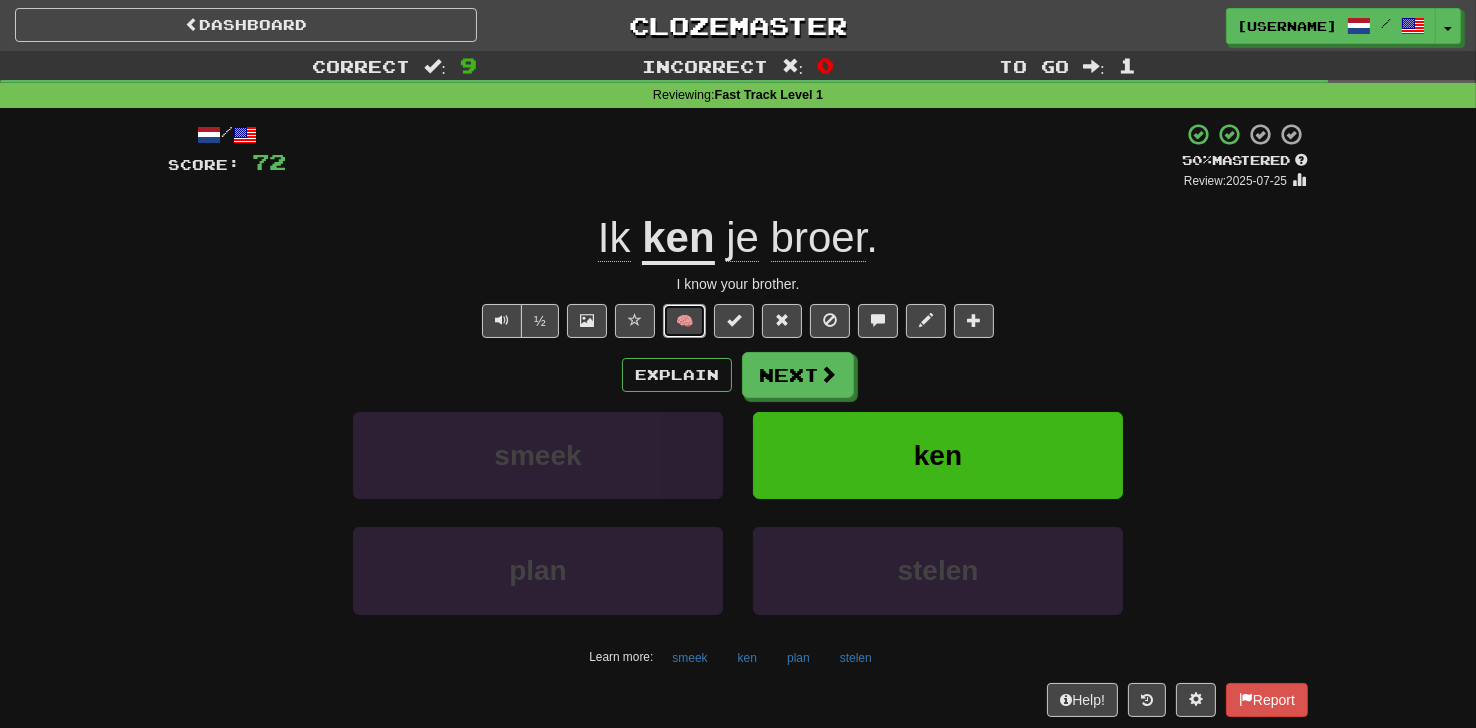 click on "🧠" at bounding box center (684, 321) 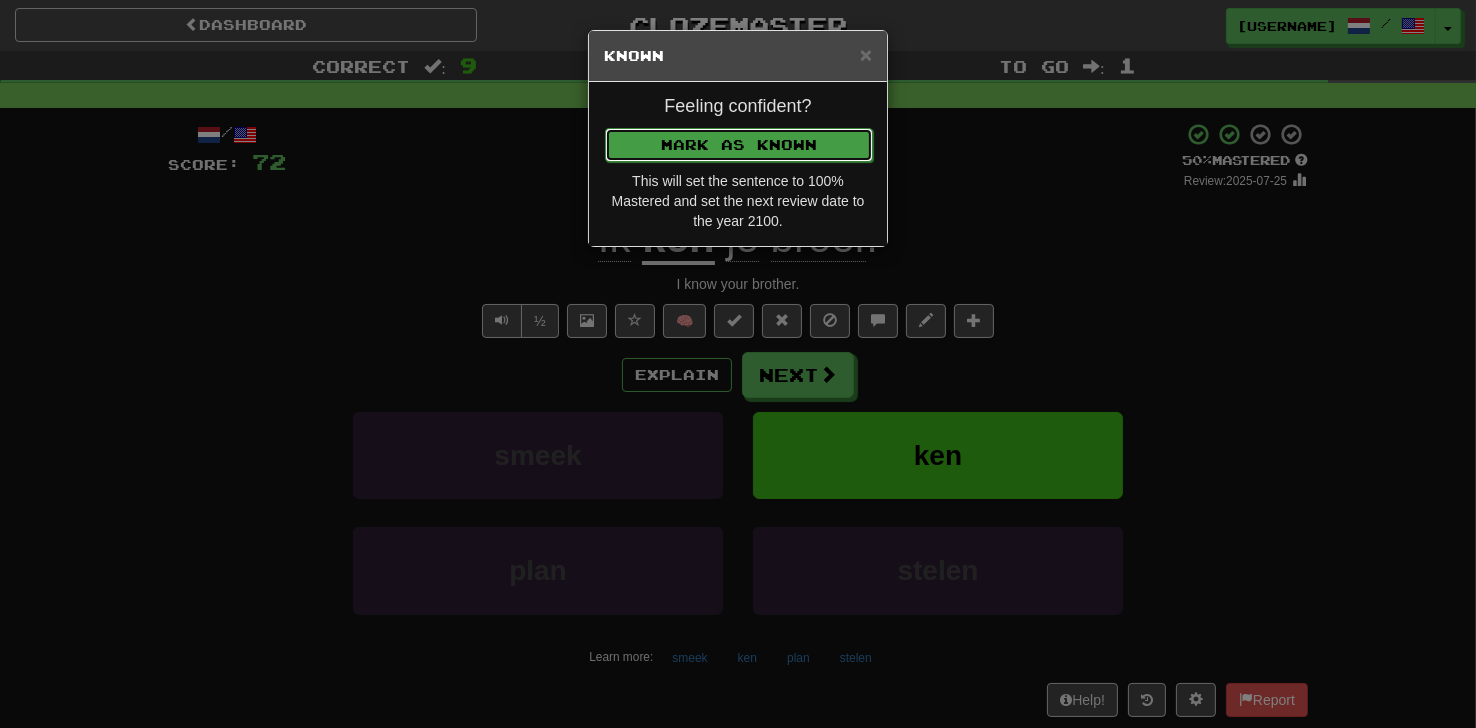 click on "Mark as Known" at bounding box center [739, 145] 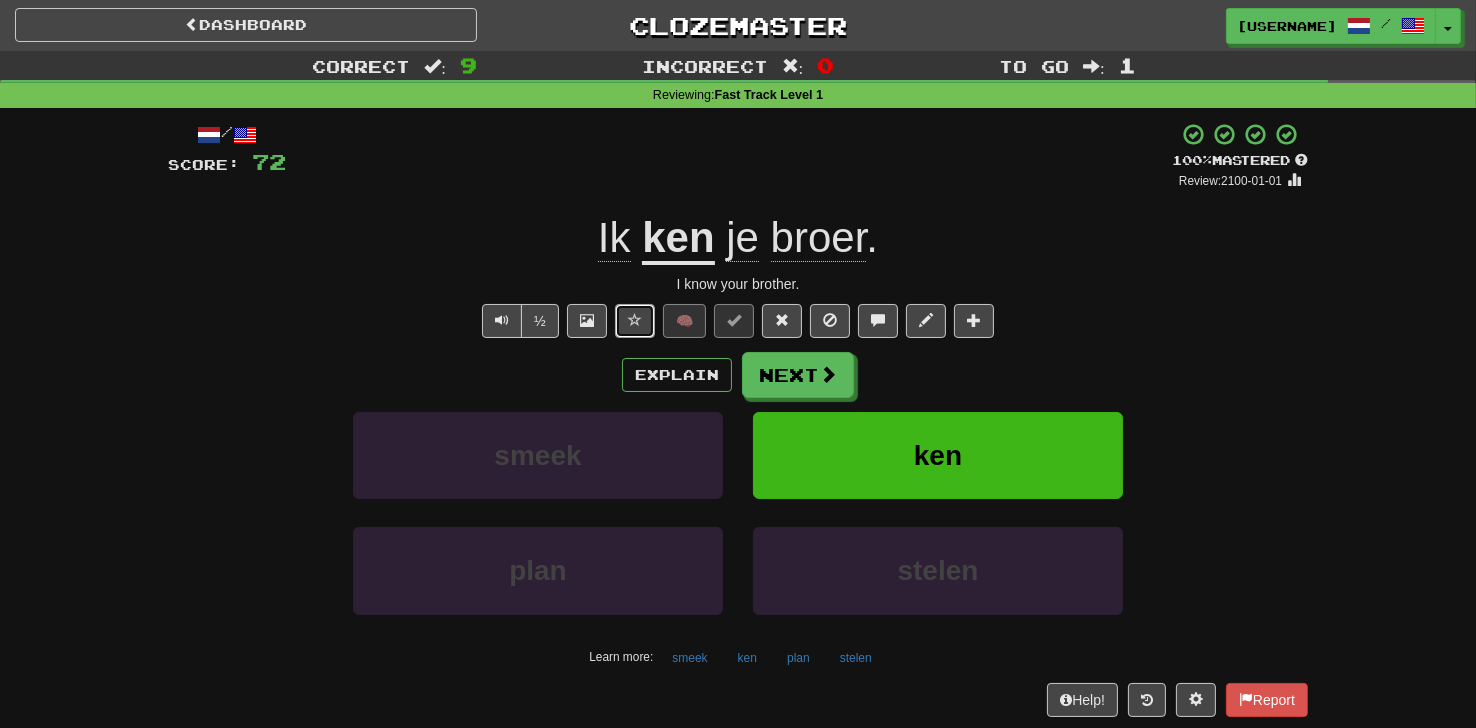 click at bounding box center [635, 320] 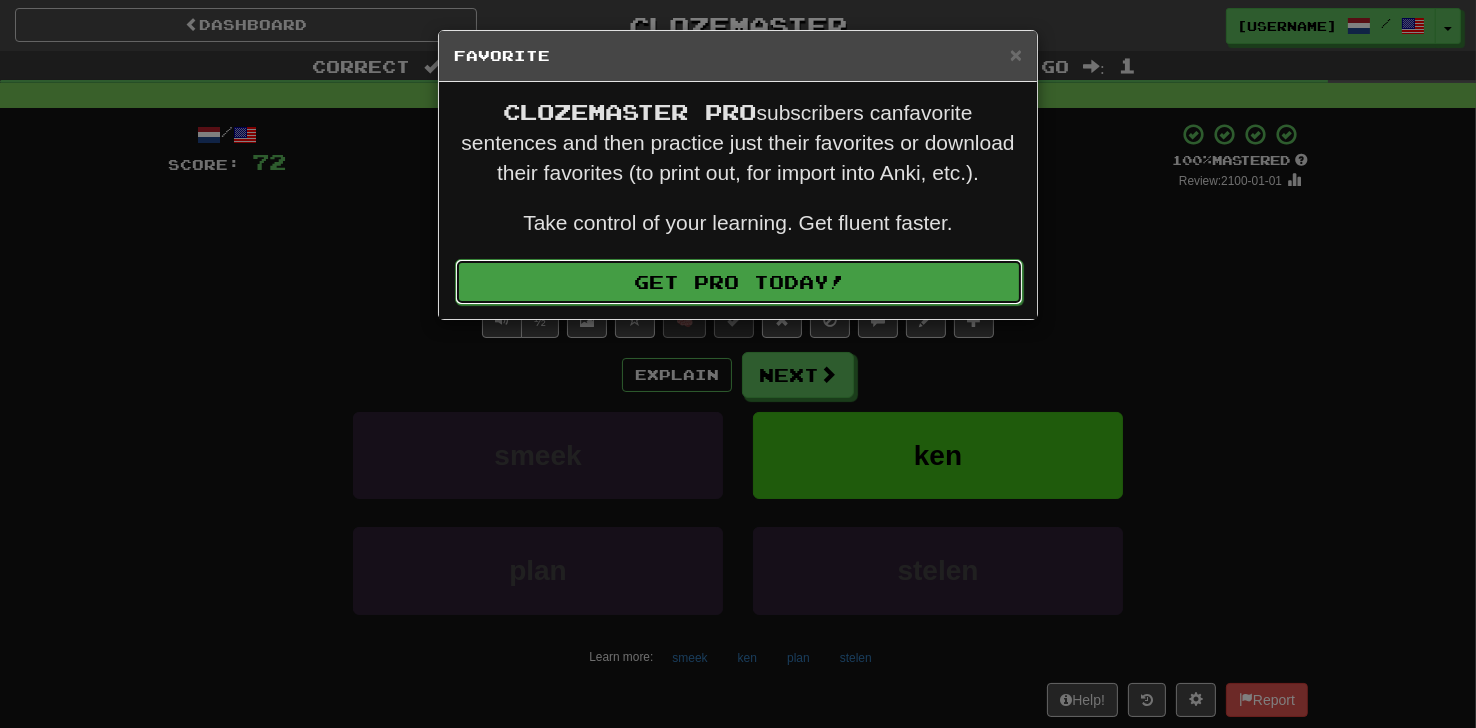 click on "Get Pro Today!" at bounding box center [739, 282] 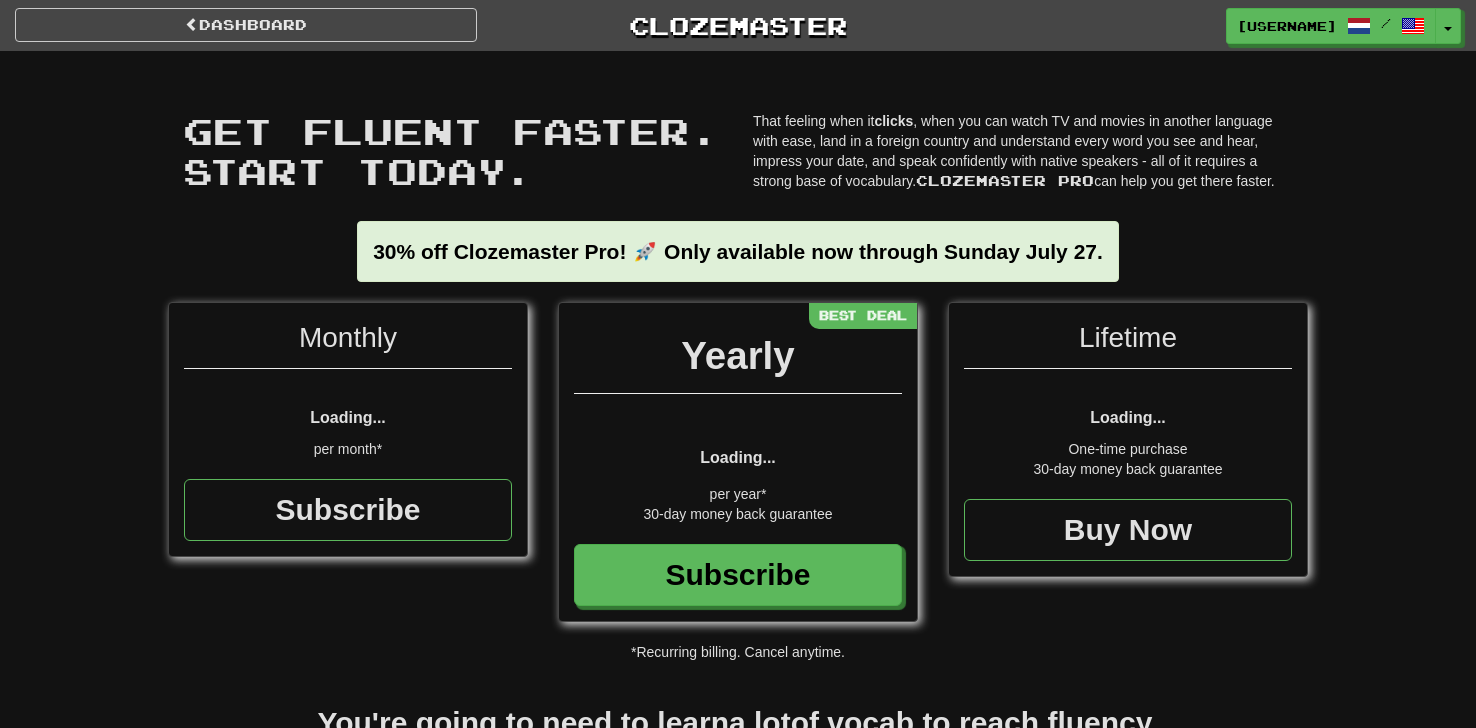 scroll, scrollTop: 0, scrollLeft: 0, axis: both 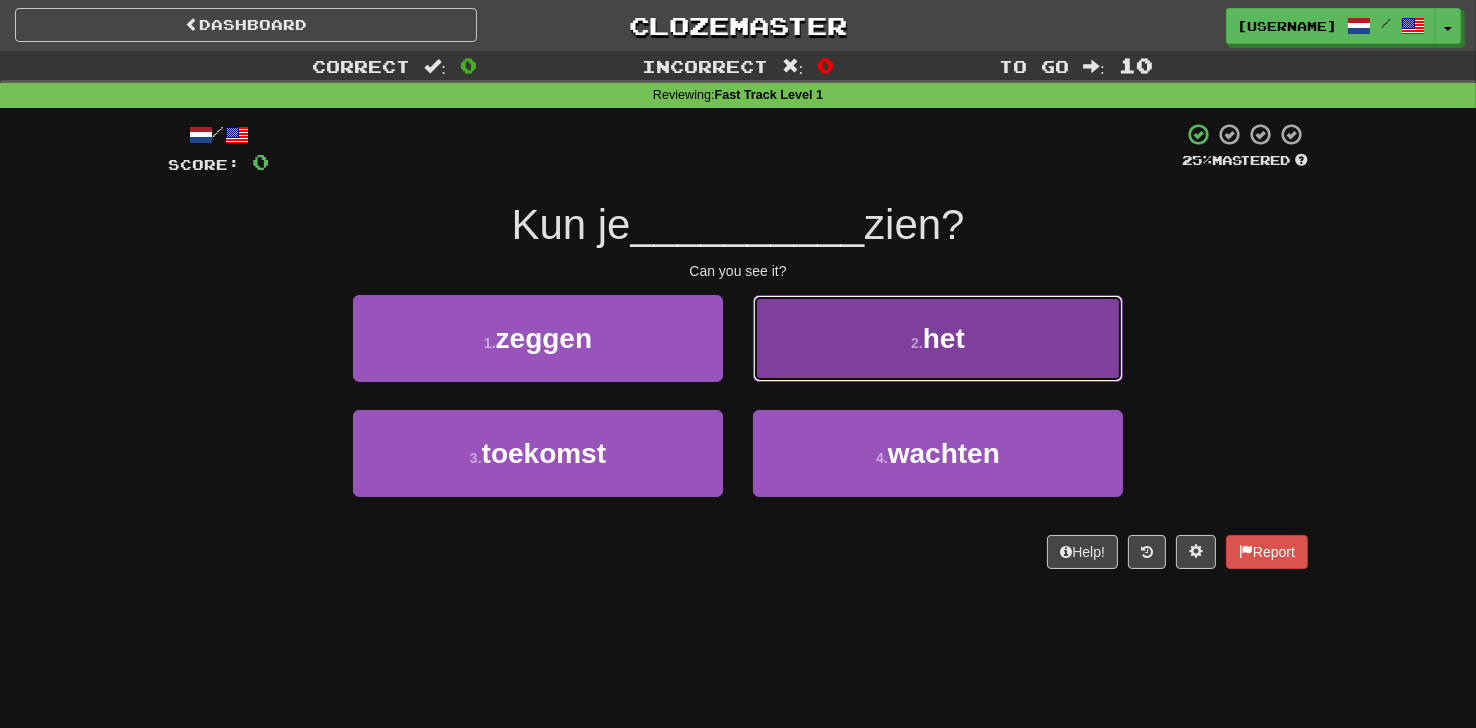click on "2 .  het" at bounding box center (938, 338) 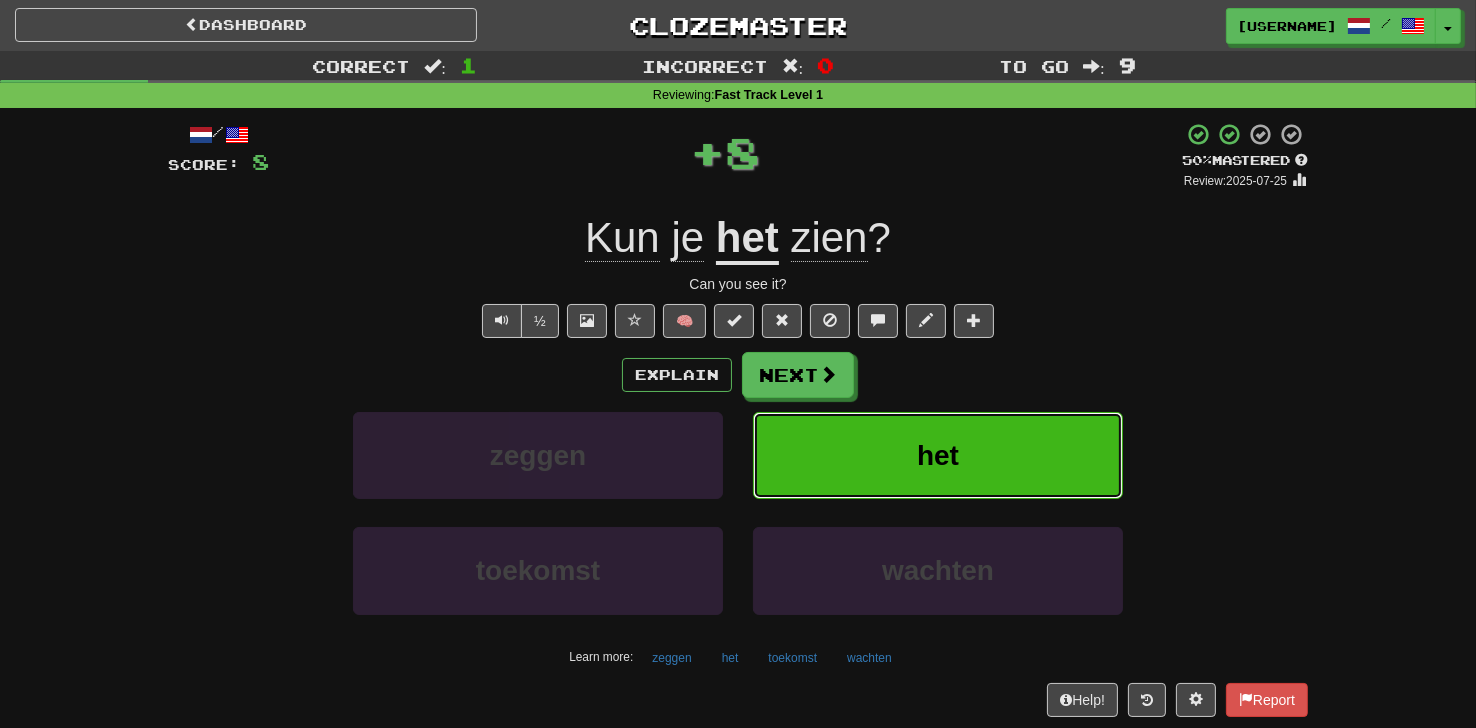 click on "het" at bounding box center (938, 455) 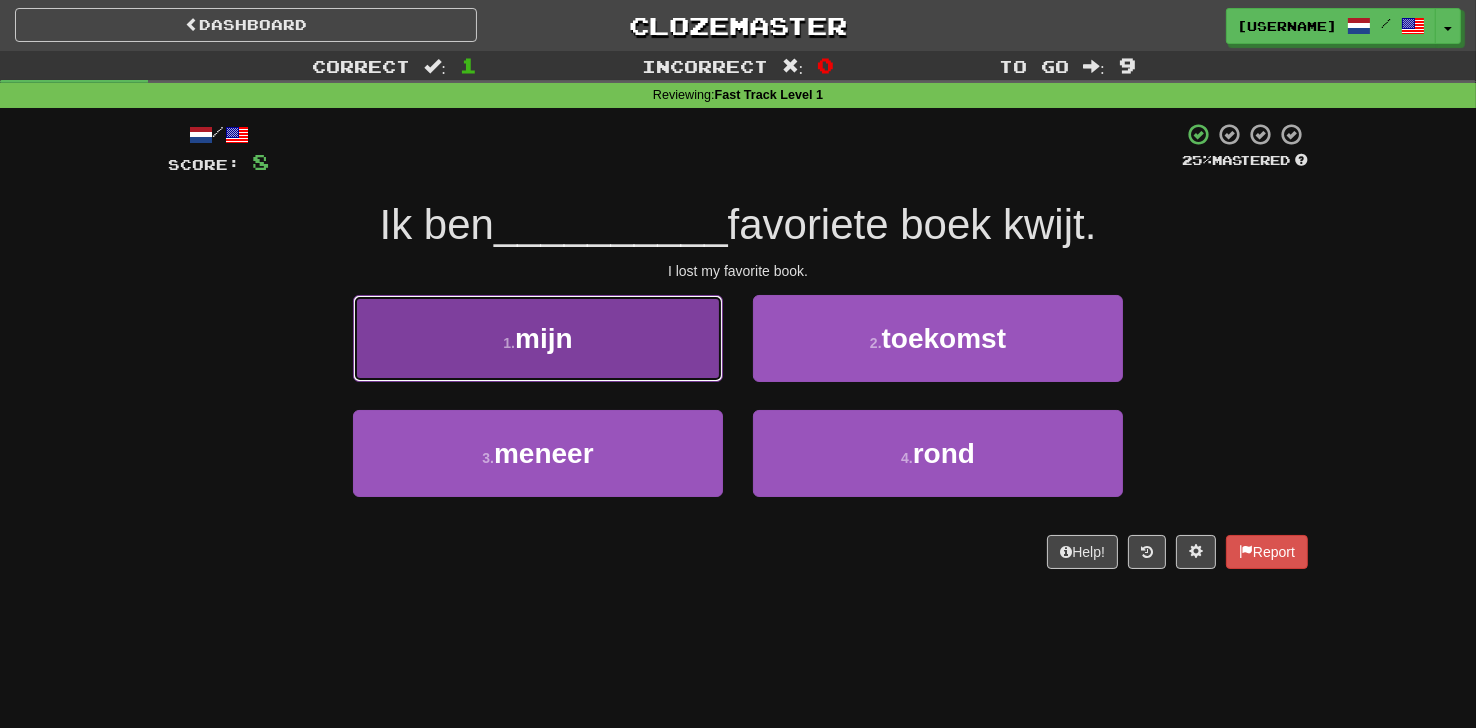 click on "1 .  mijn" at bounding box center [538, 338] 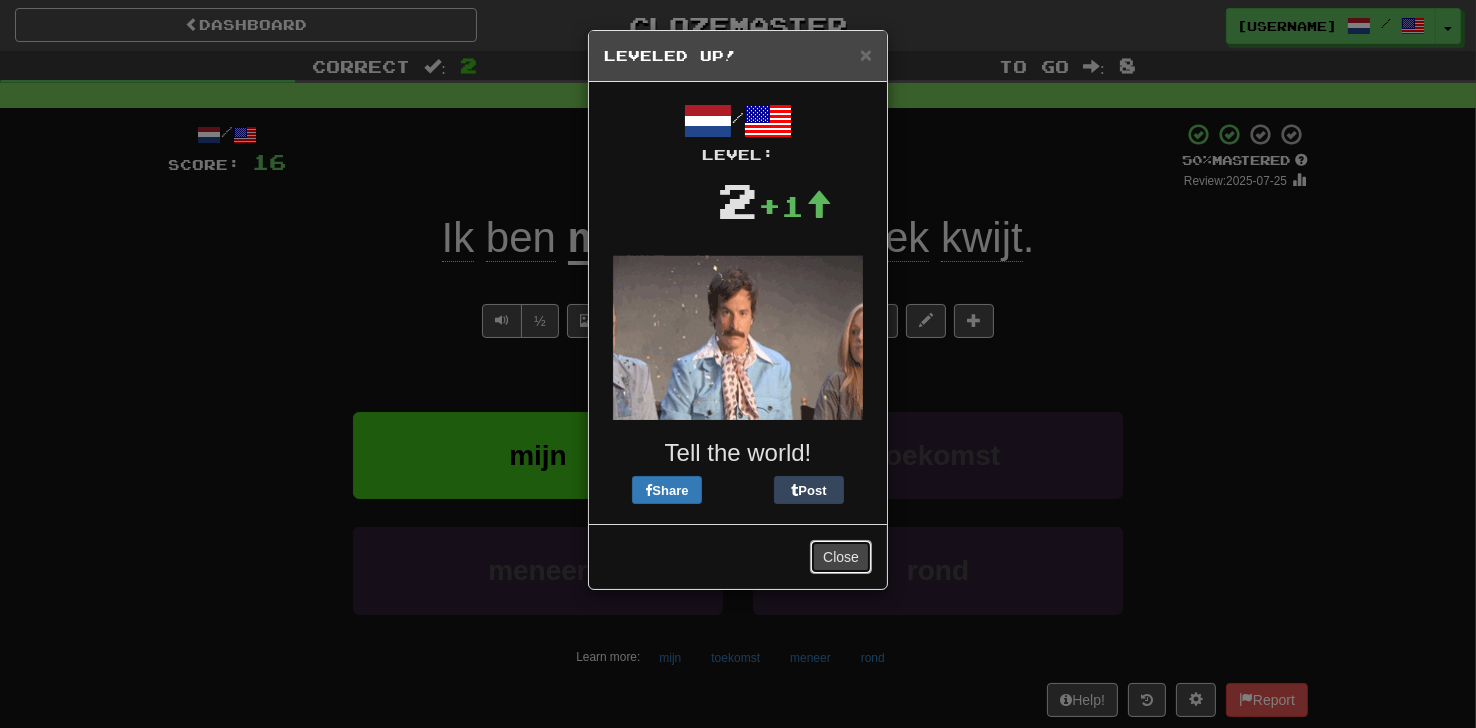 click on "Close" at bounding box center (841, 557) 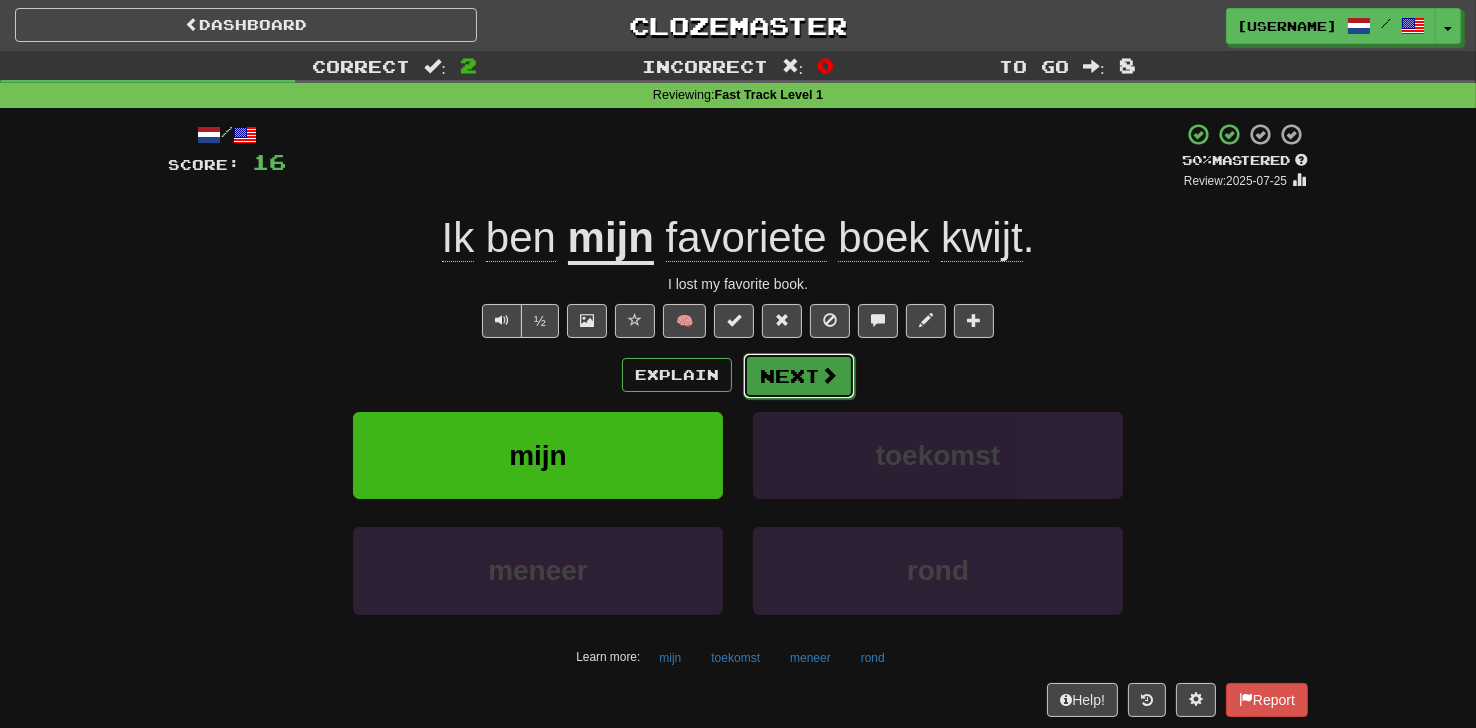 click on "Next" at bounding box center (799, 376) 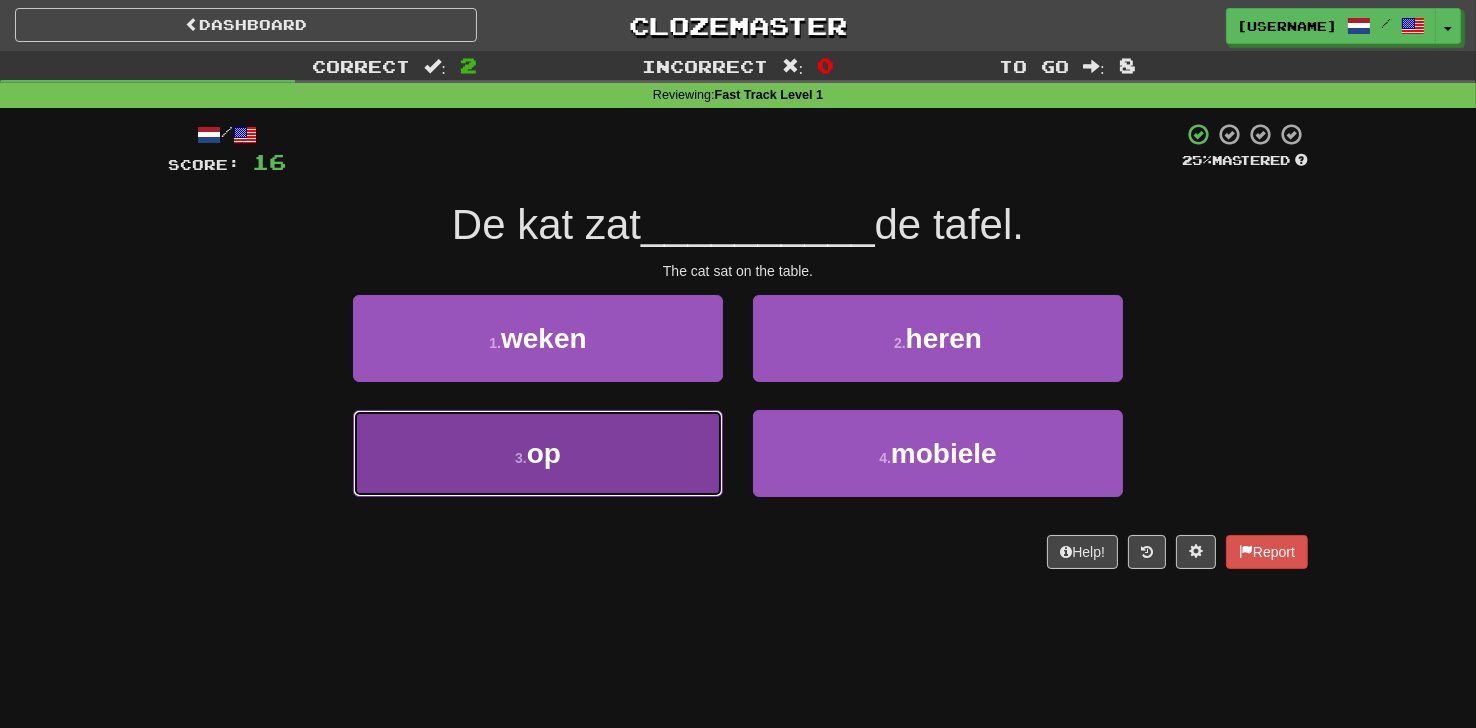 click on "3 .  op" at bounding box center (538, 453) 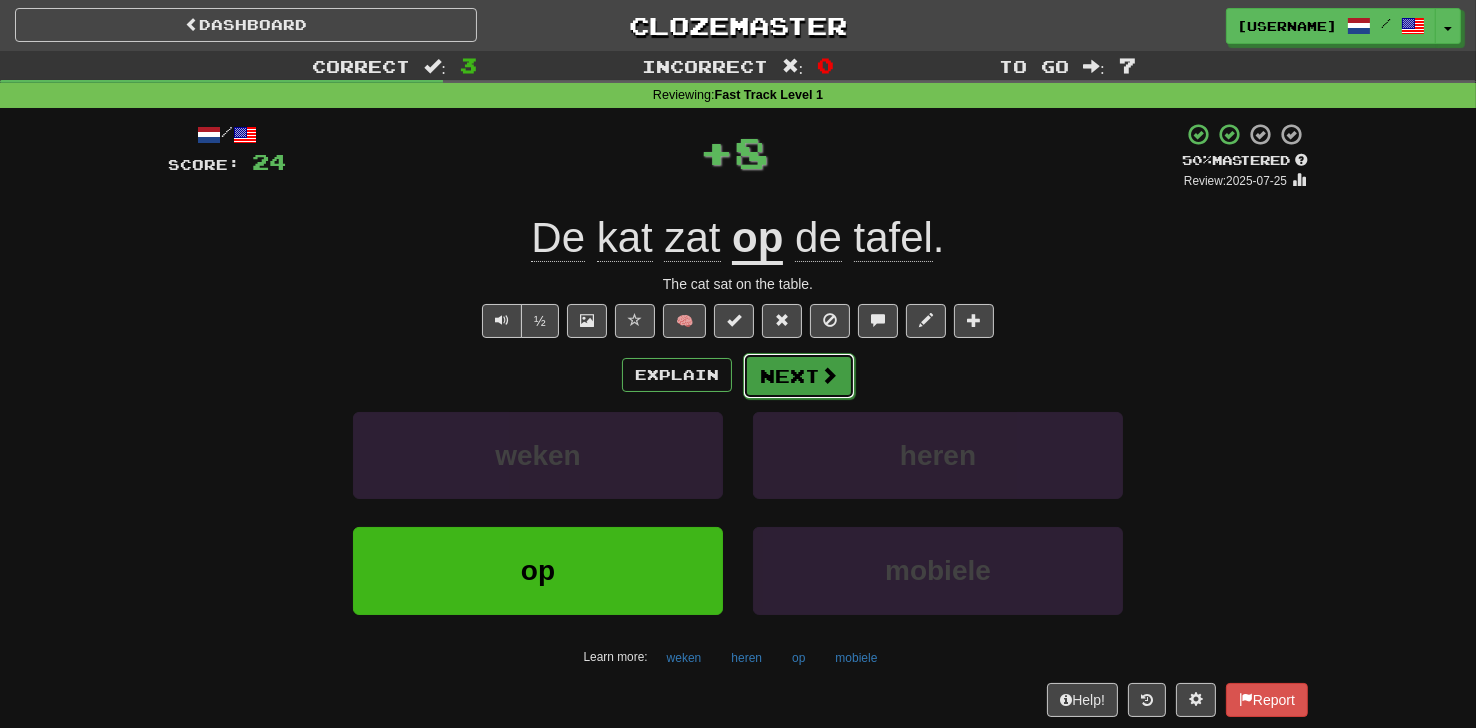 click on "Next" at bounding box center [799, 376] 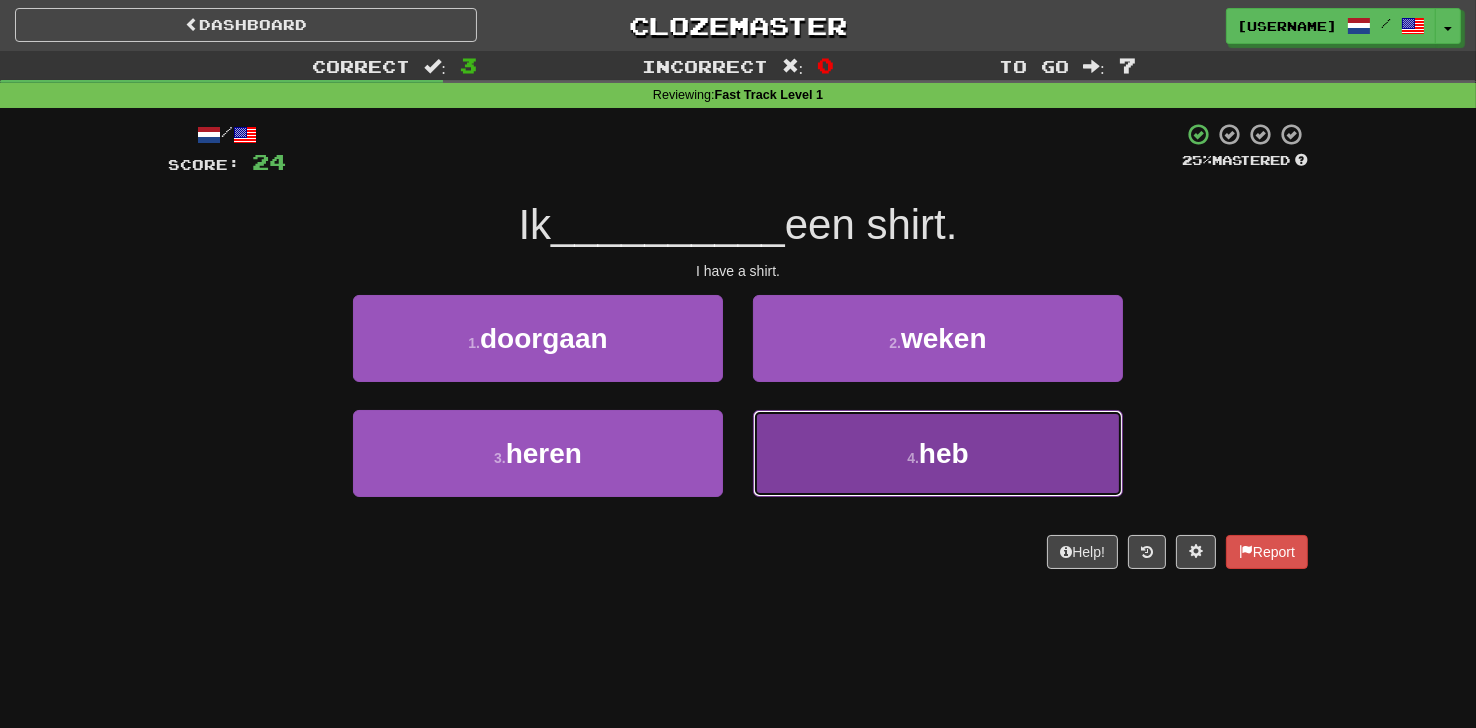 click on "4 .  heb" at bounding box center [938, 453] 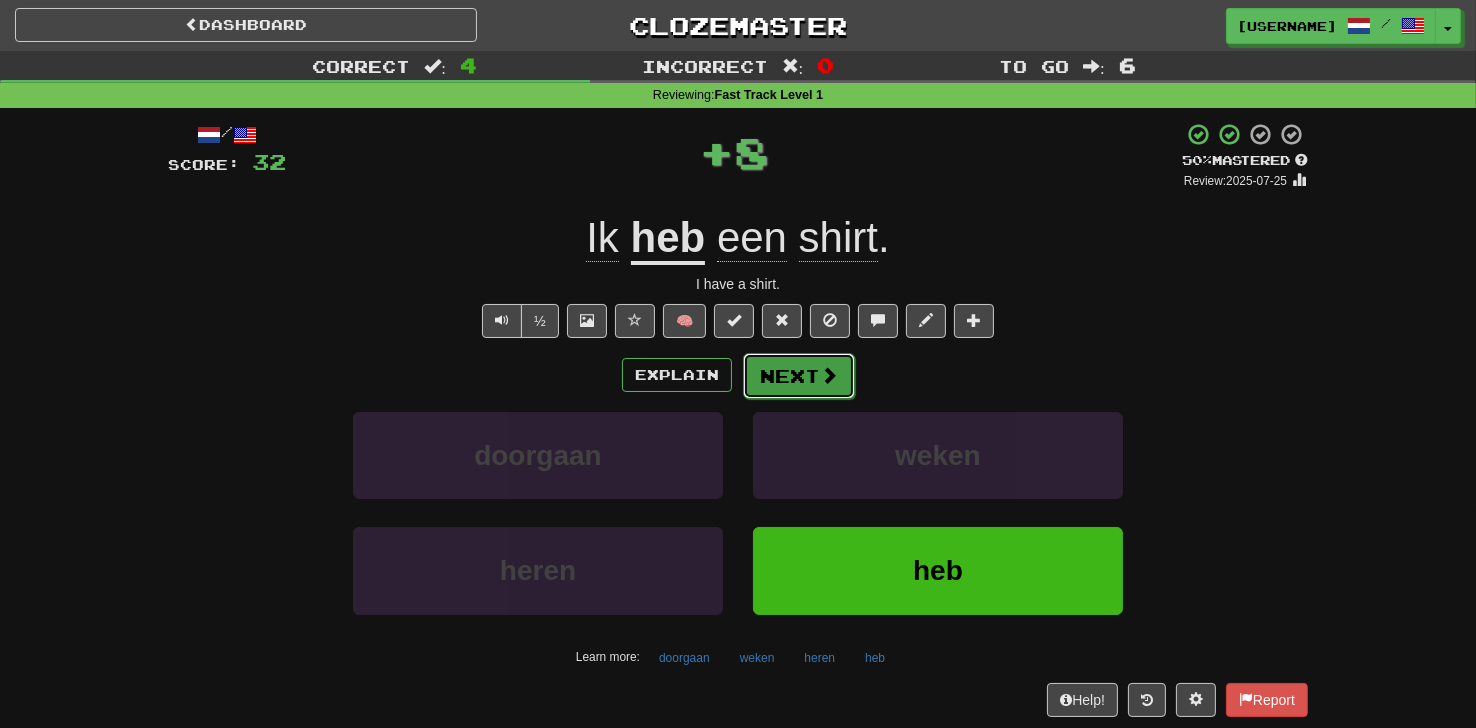 click on "Next" at bounding box center [799, 376] 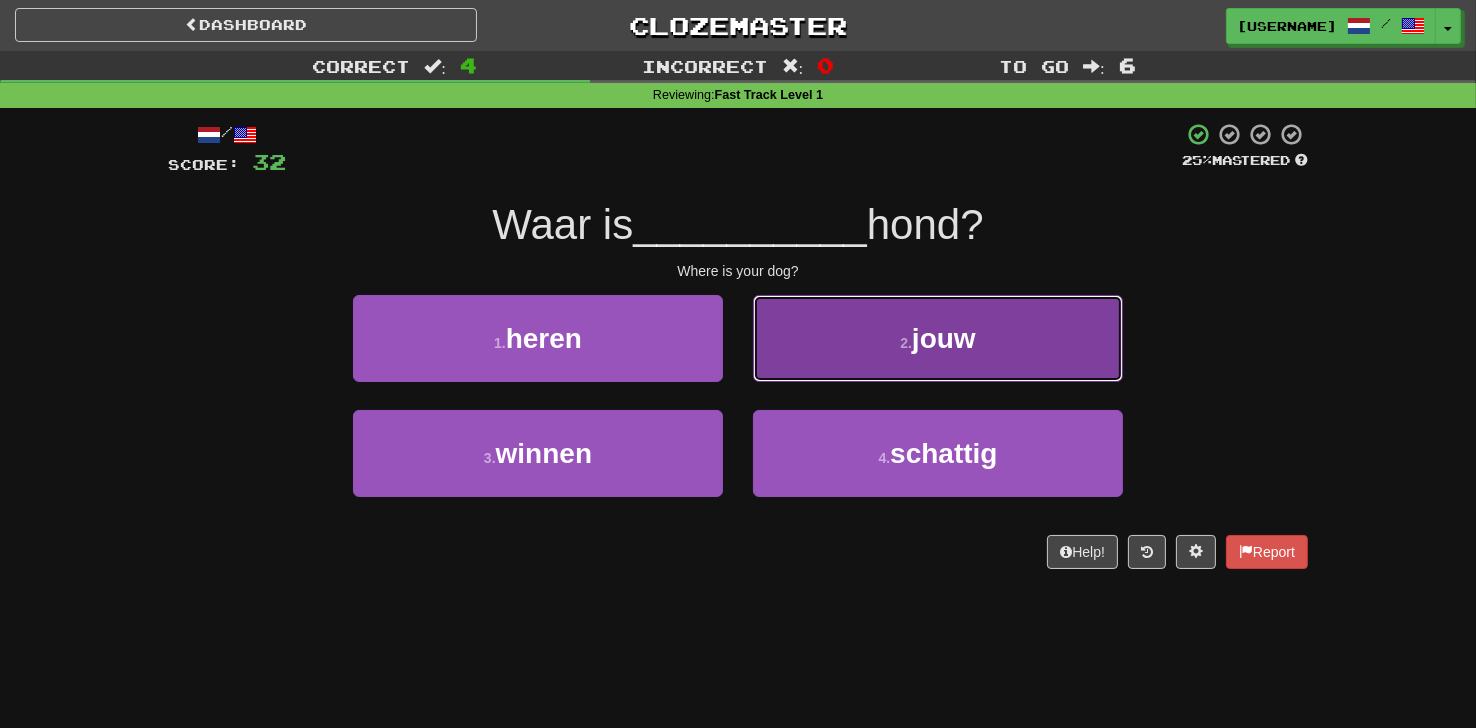 click on "2 .  jouw" at bounding box center [938, 338] 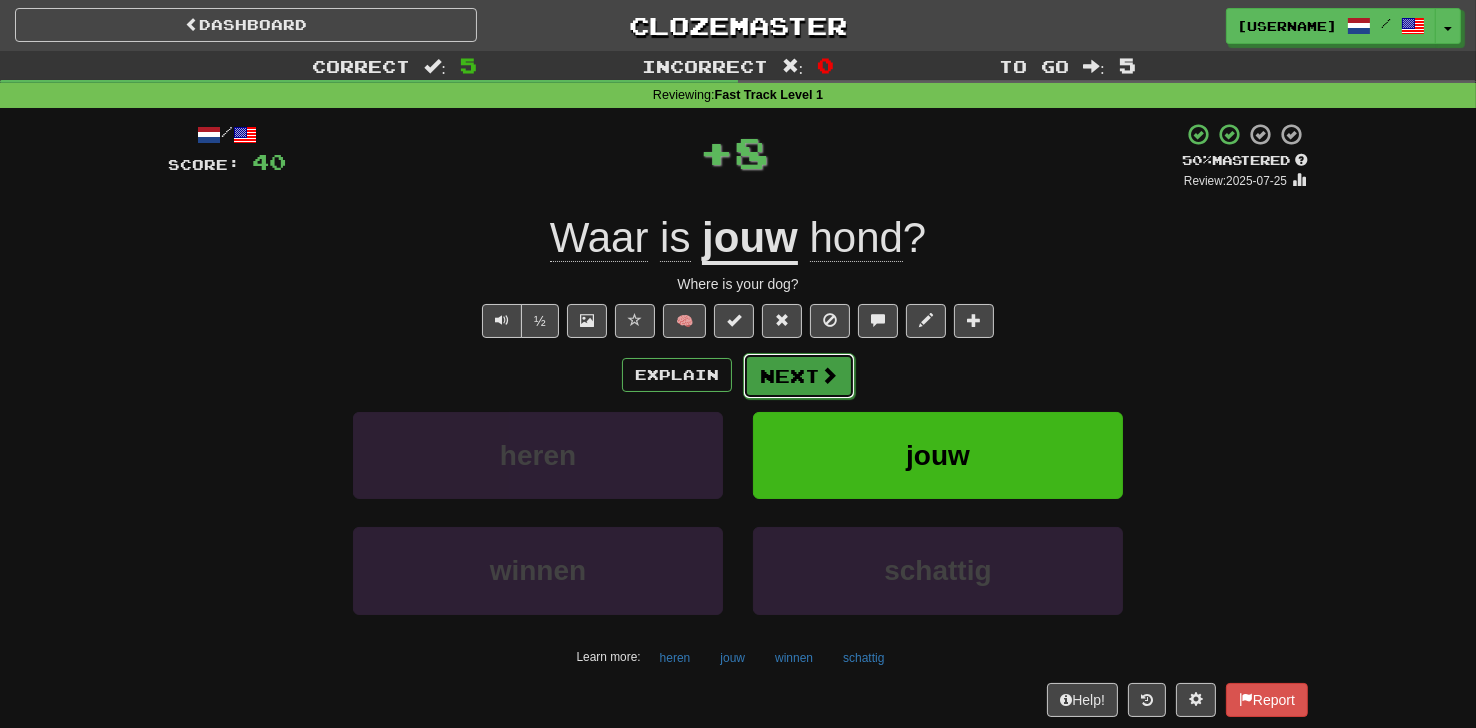 click on "Next" at bounding box center [799, 376] 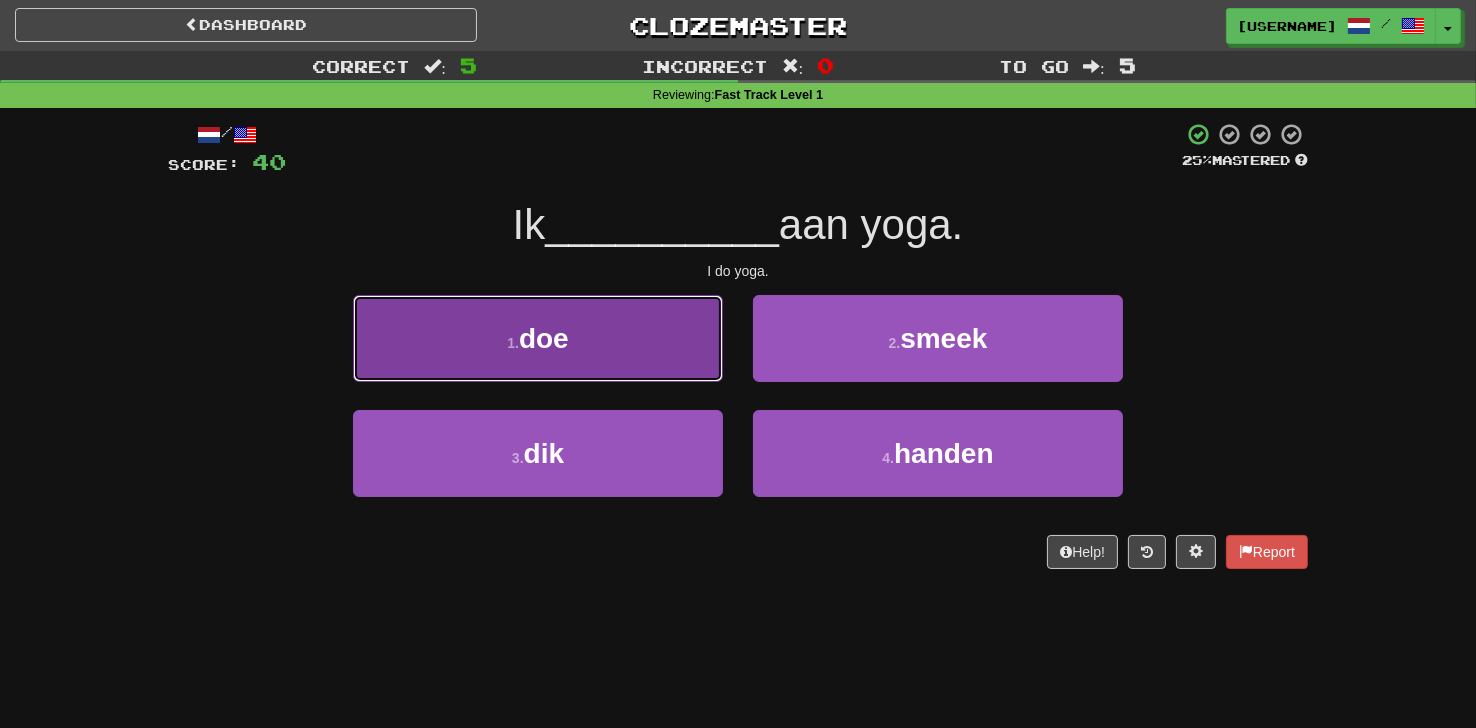 click on "1 .  doe" at bounding box center [538, 338] 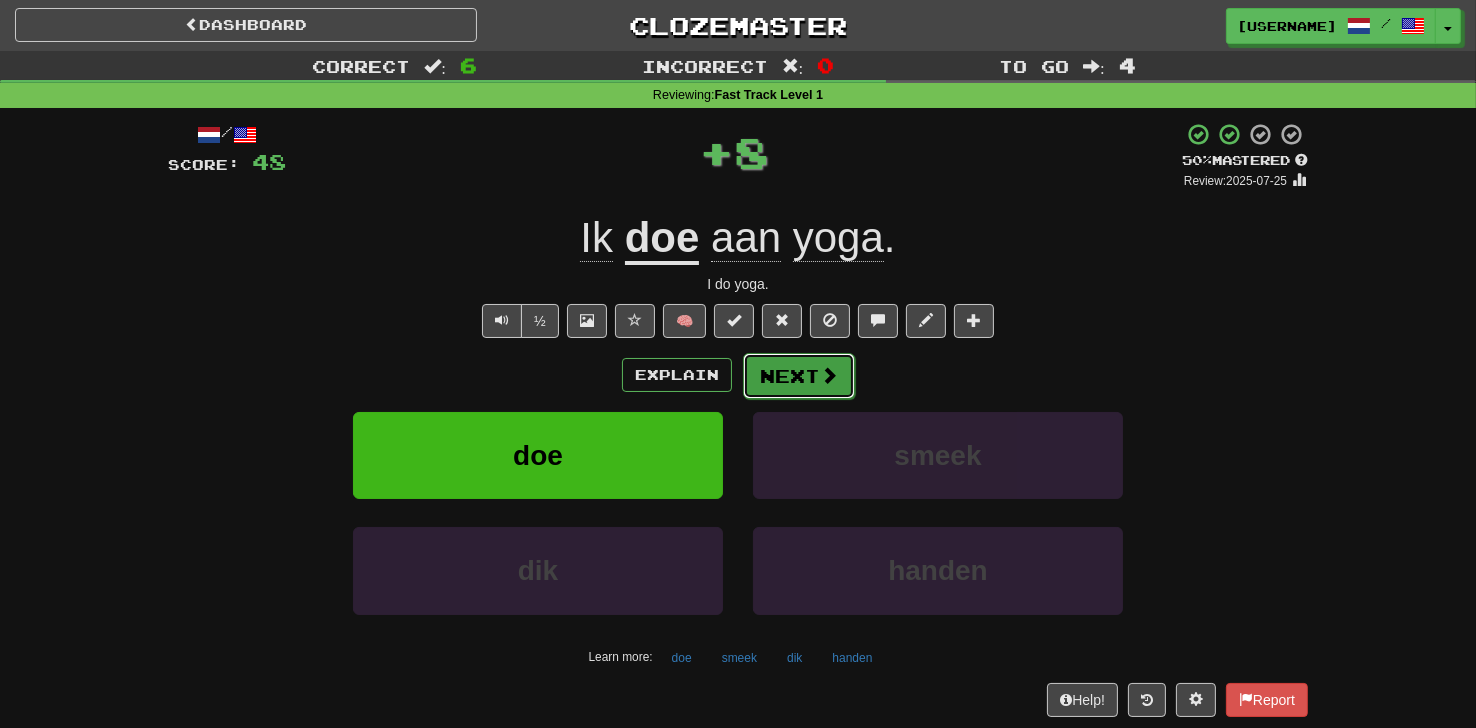 click at bounding box center (829, 375) 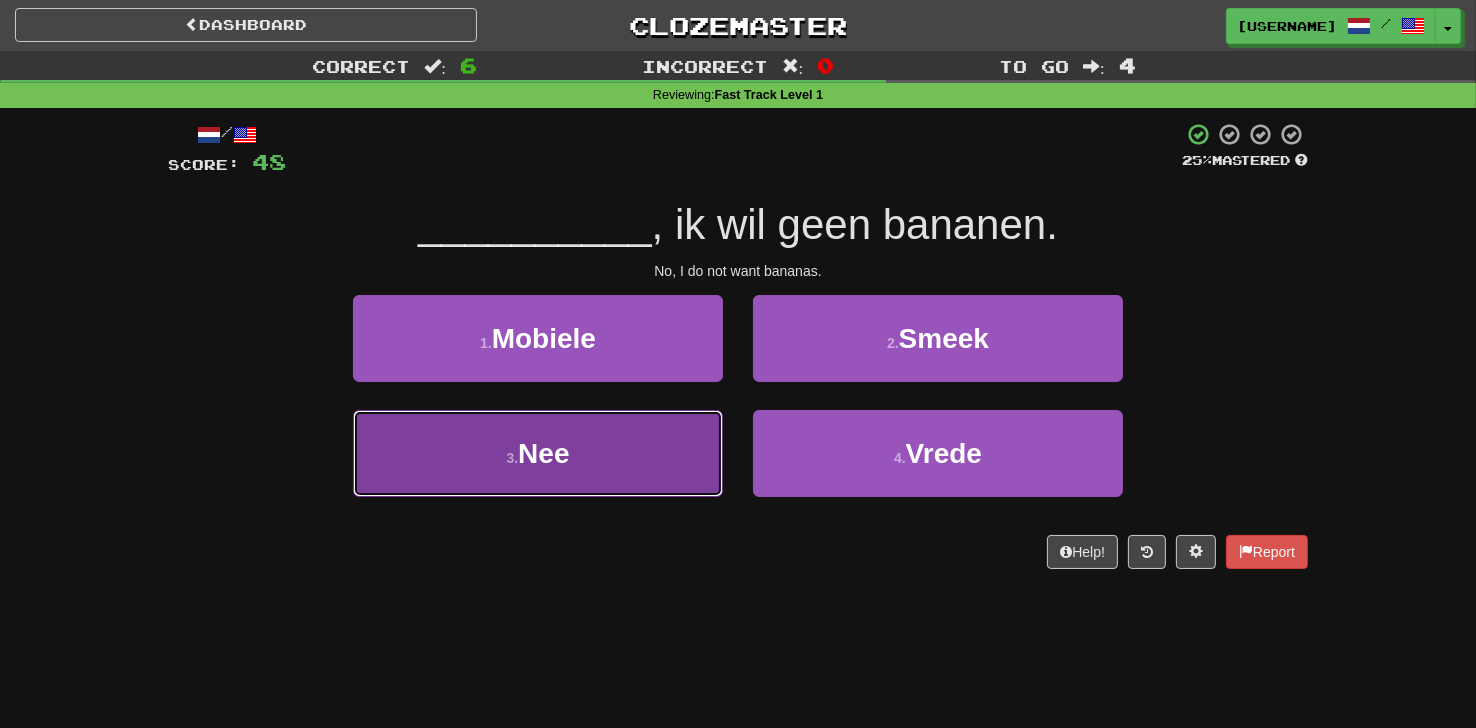 click on "3 .  Nee" at bounding box center (538, 453) 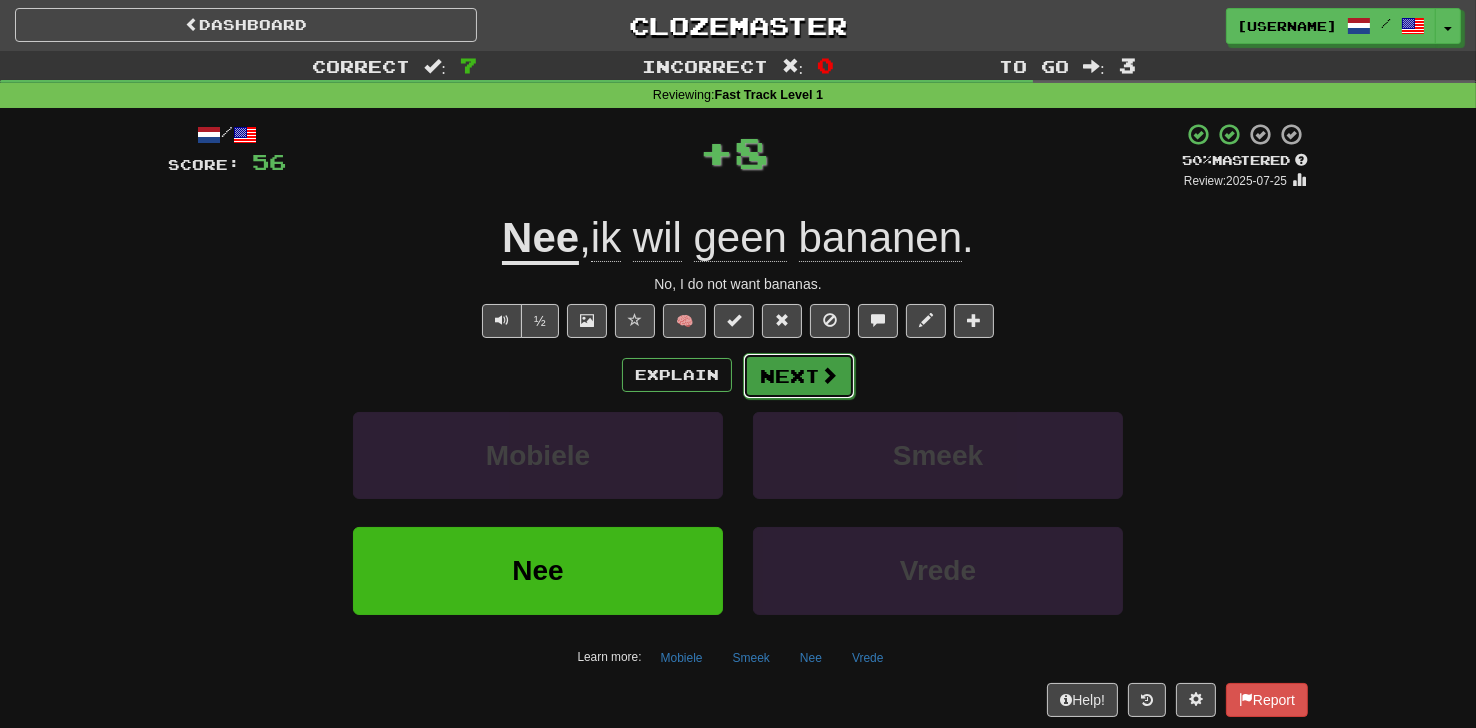 click at bounding box center (829, 375) 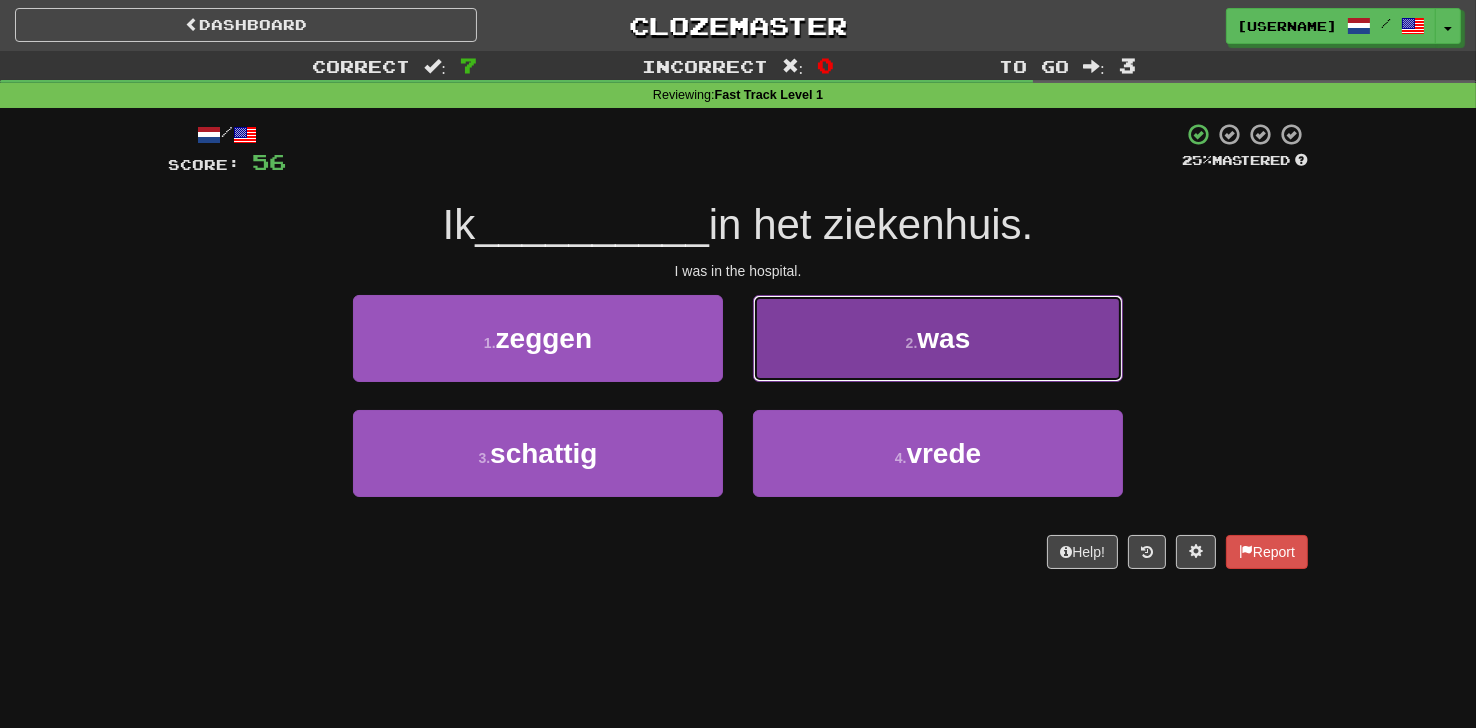 click on "2 .  was" at bounding box center (938, 338) 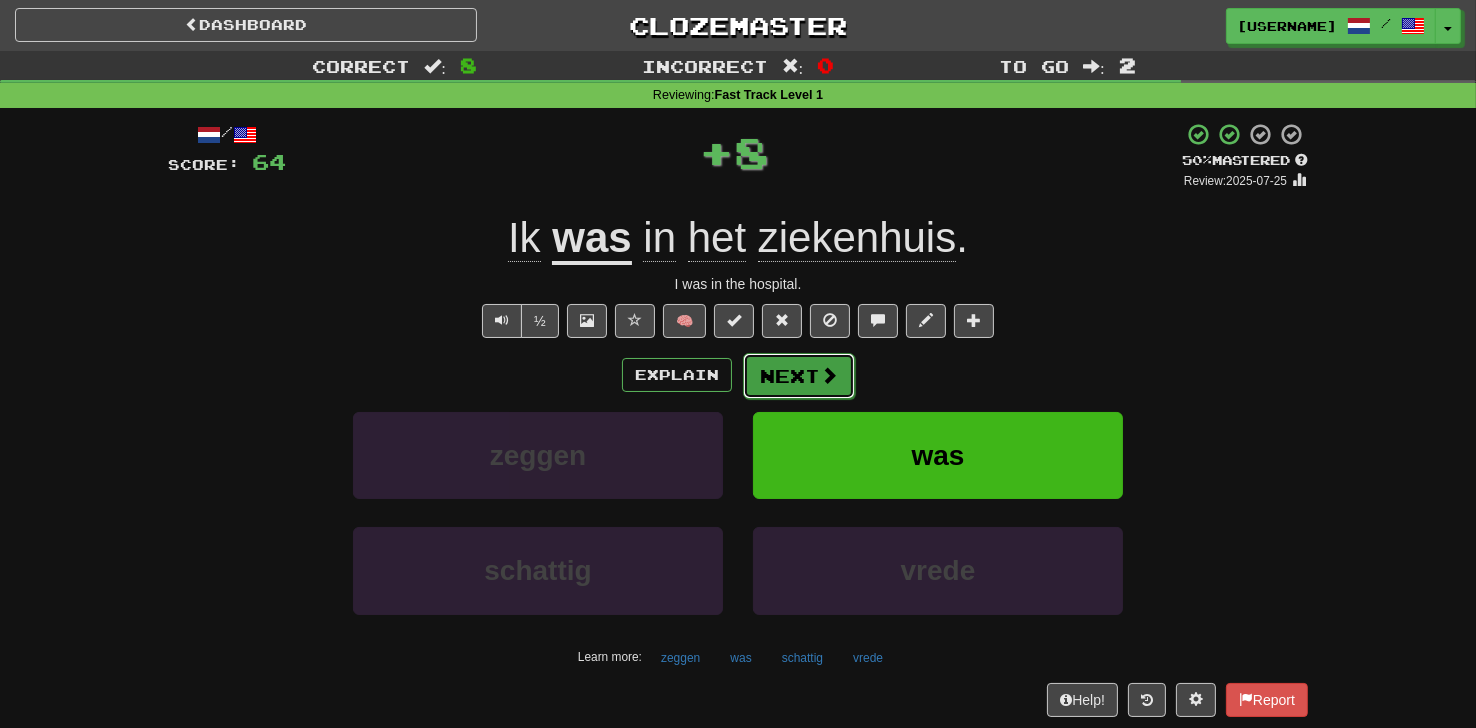 click on "Next" at bounding box center [799, 376] 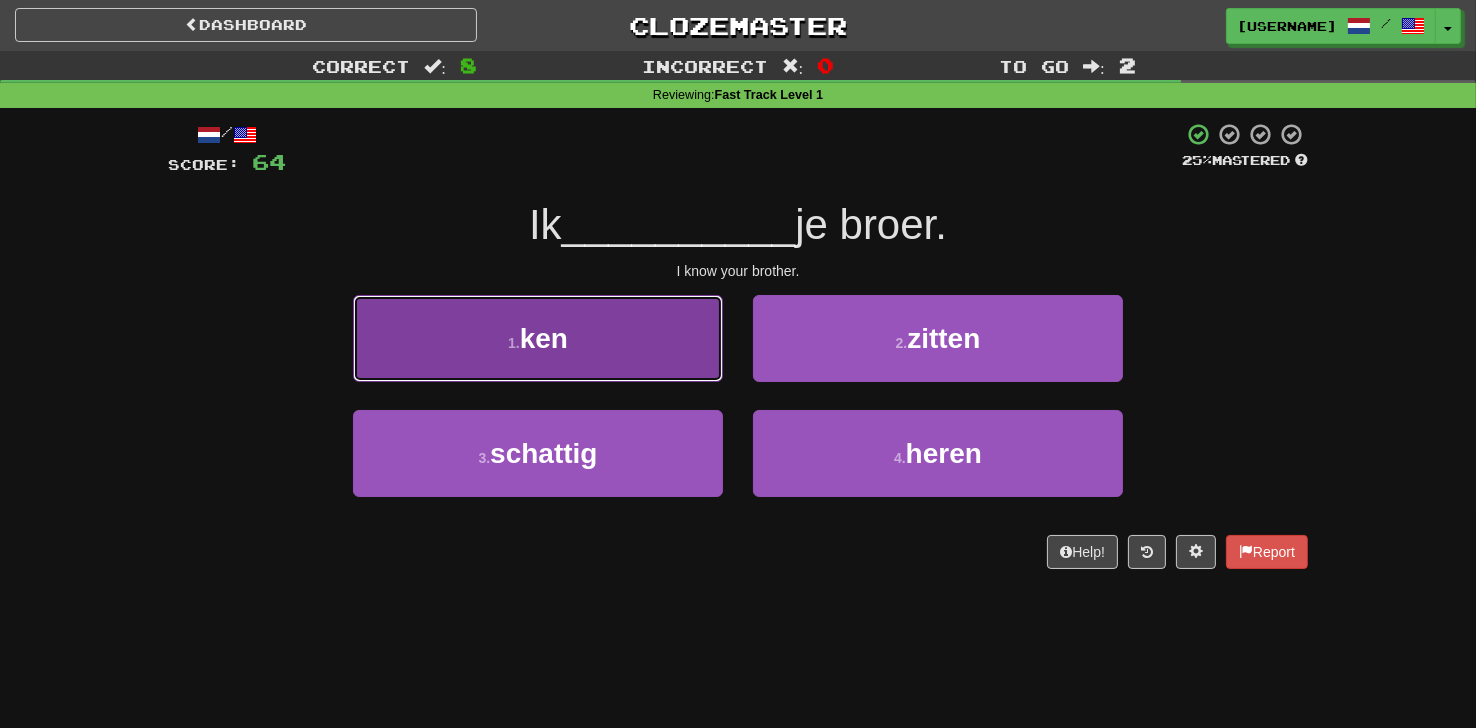 click on "1 .  ken" at bounding box center [538, 338] 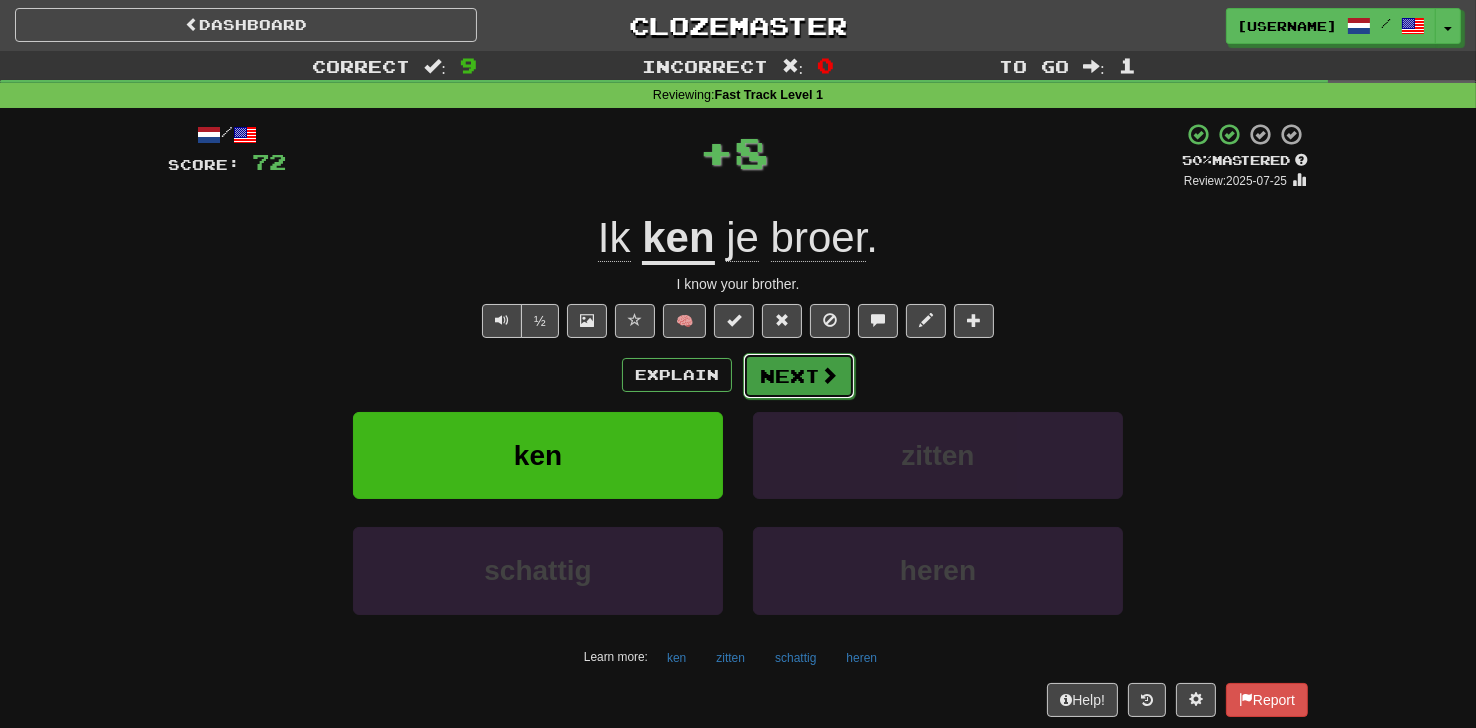 click on "Next" at bounding box center [799, 376] 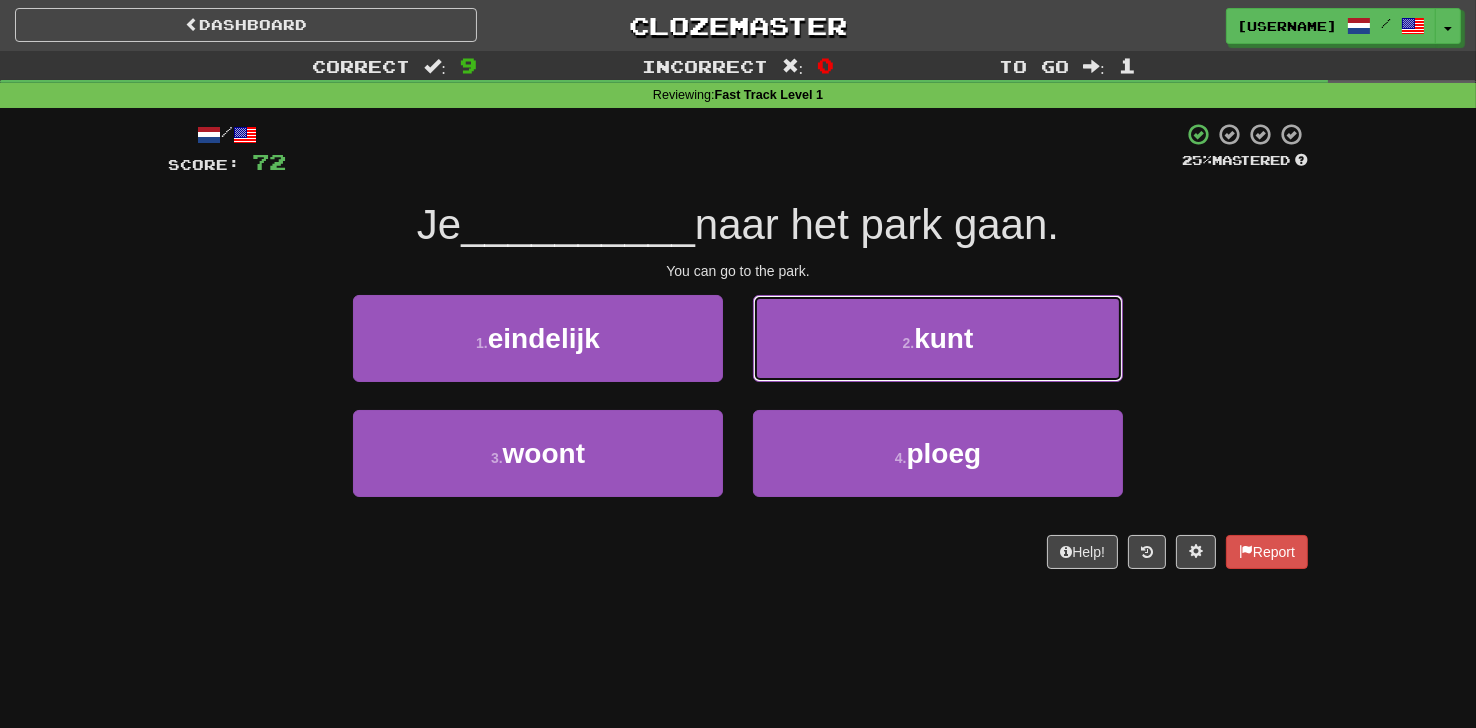 click on "2 .  kunt" at bounding box center [938, 338] 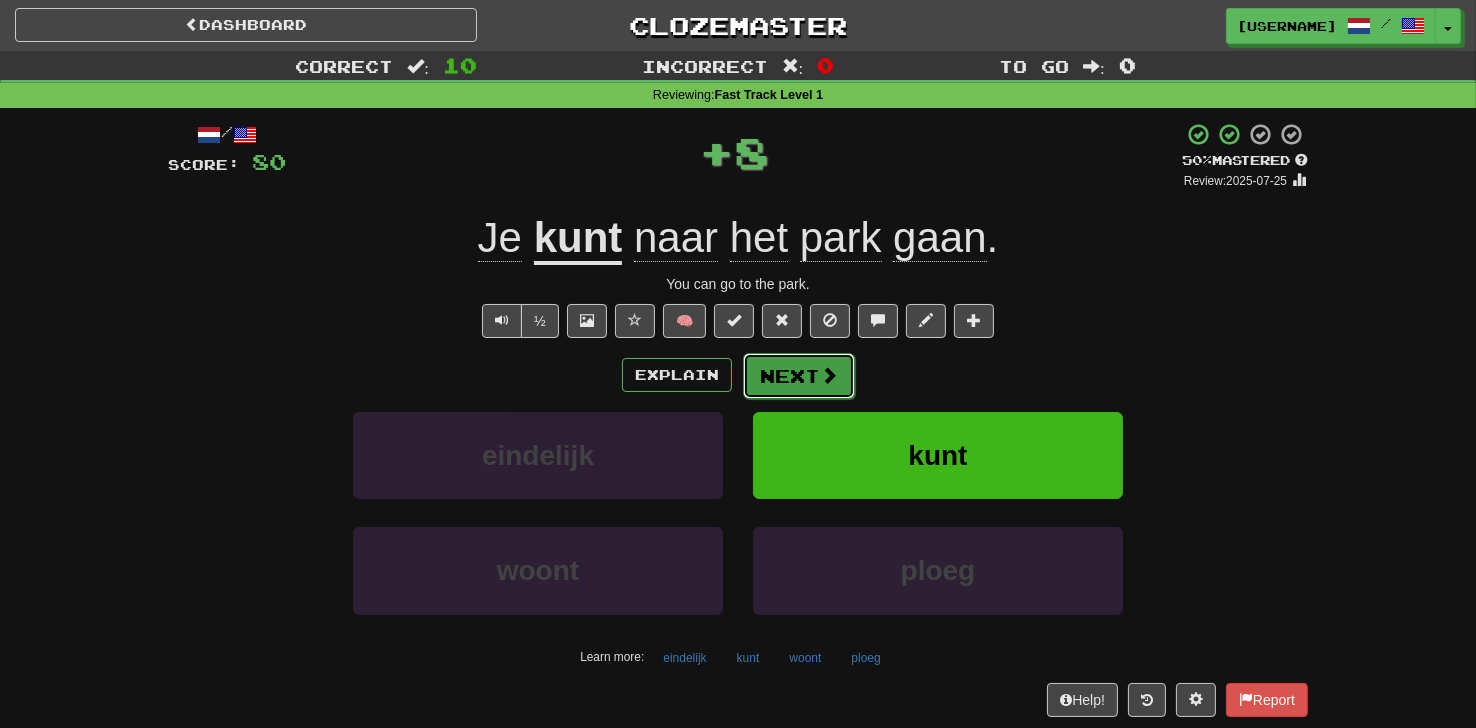 click on "Next" at bounding box center [799, 376] 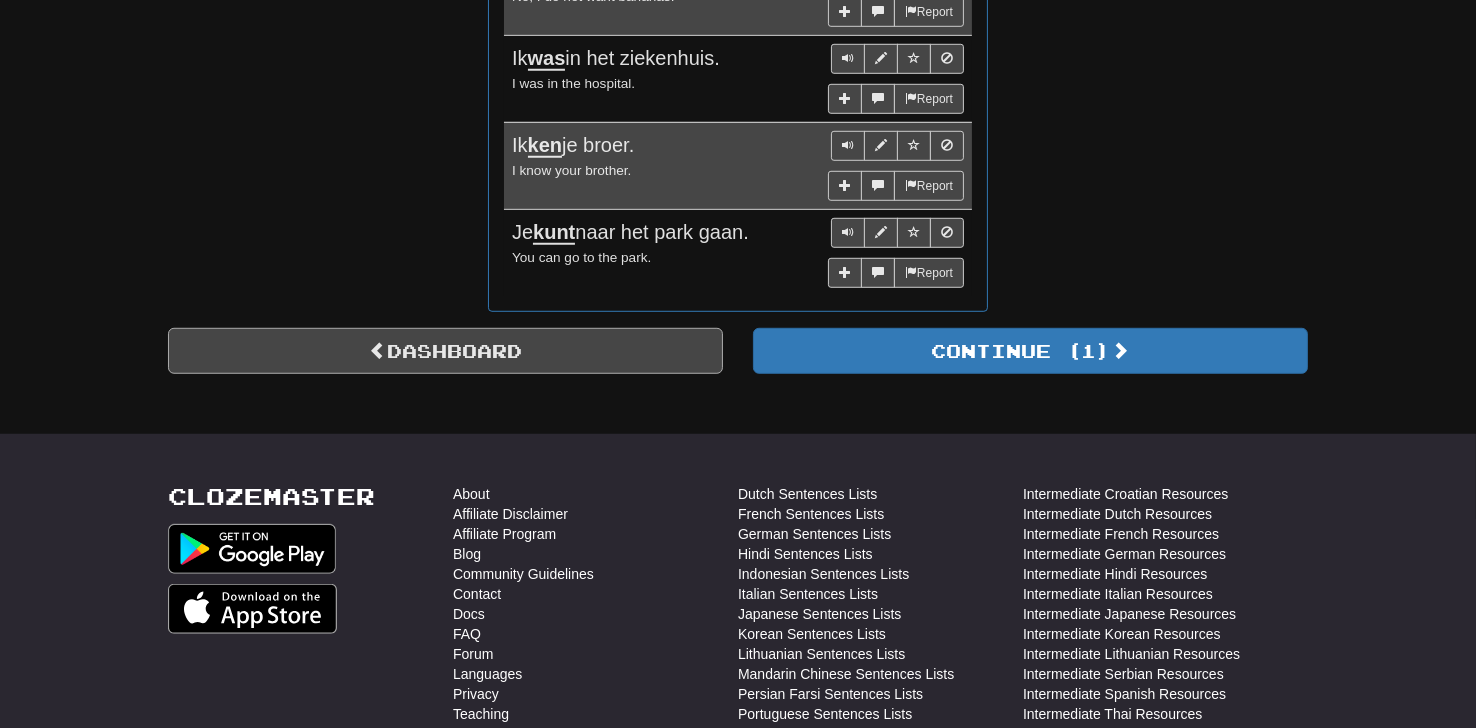 scroll, scrollTop: 1549, scrollLeft: 0, axis: vertical 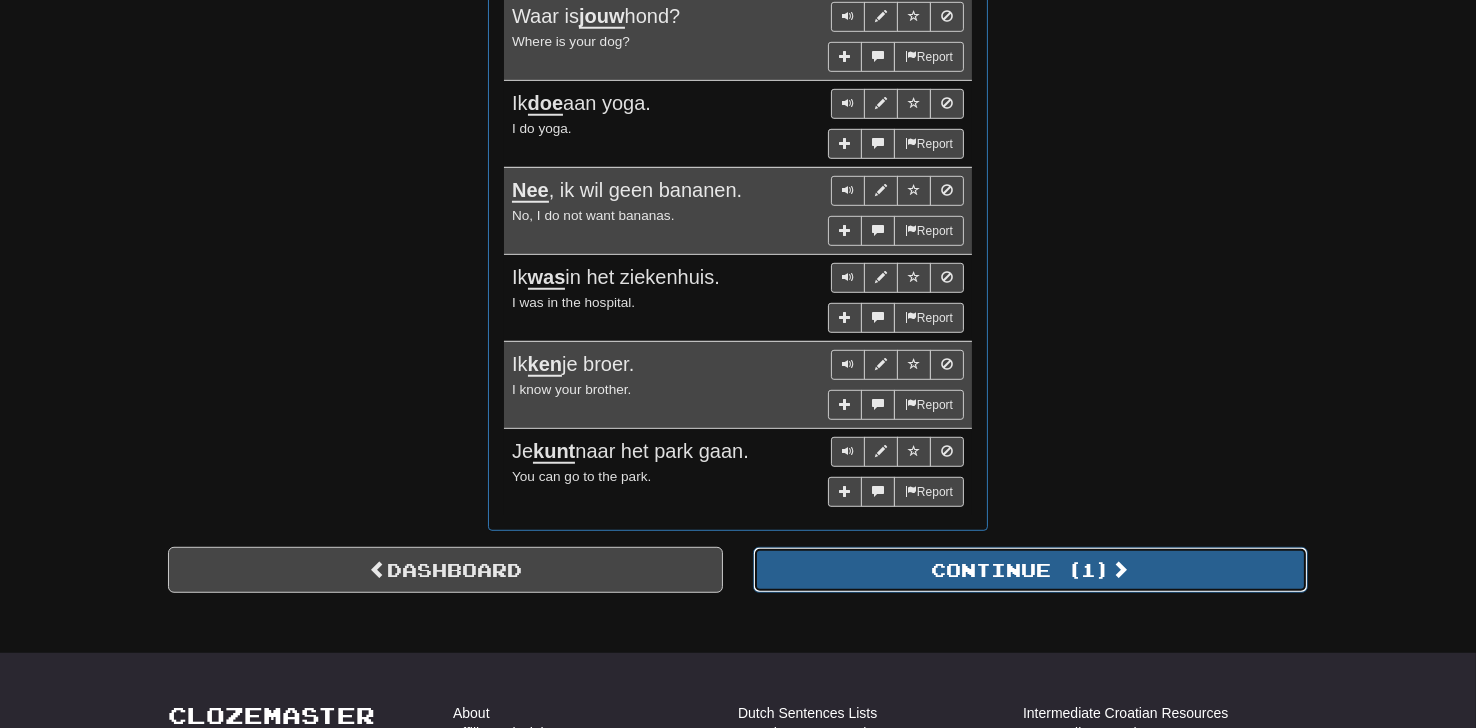 click on "Continue ( 1 )" at bounding box center [1030, 570] 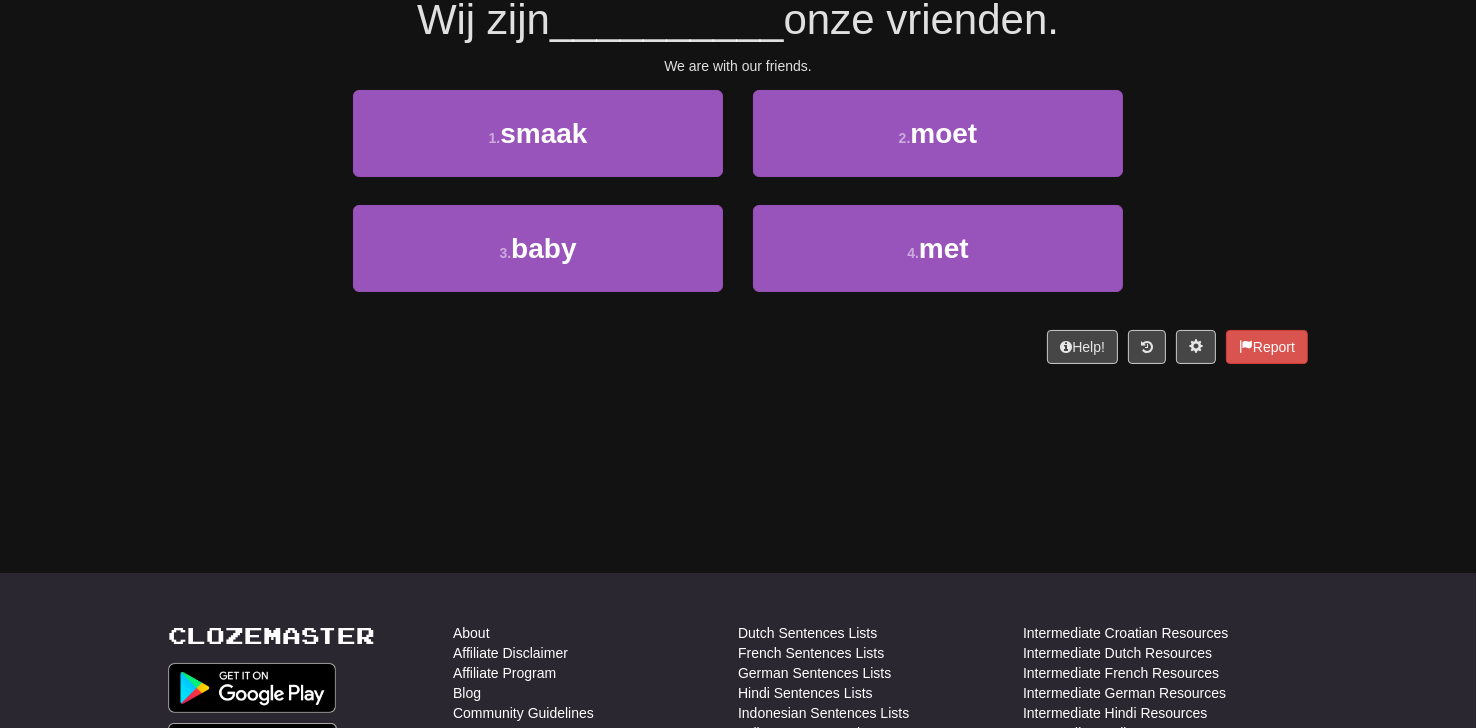 scroll, scrollTop: 0, scrollLeft: 0, axis: both 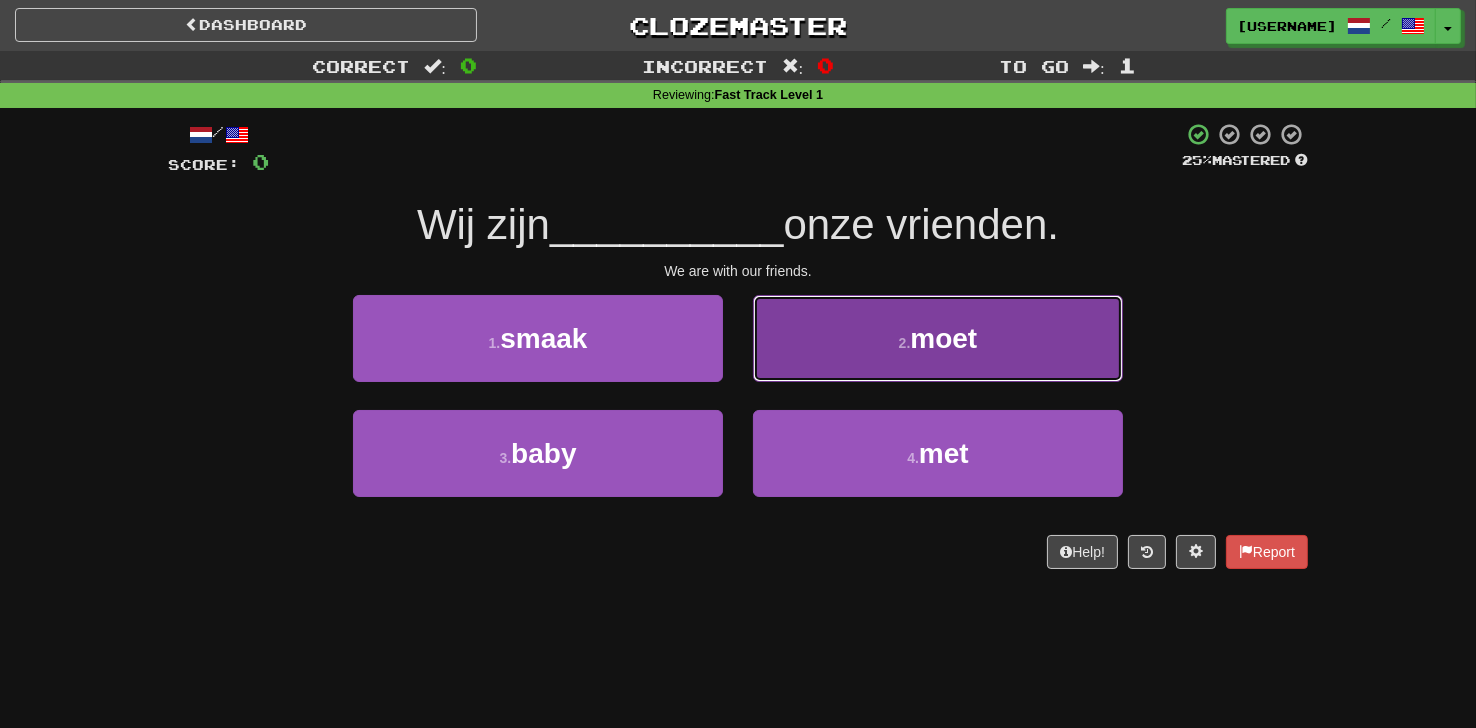 click on "2 ." at bounding box center (905, 343) 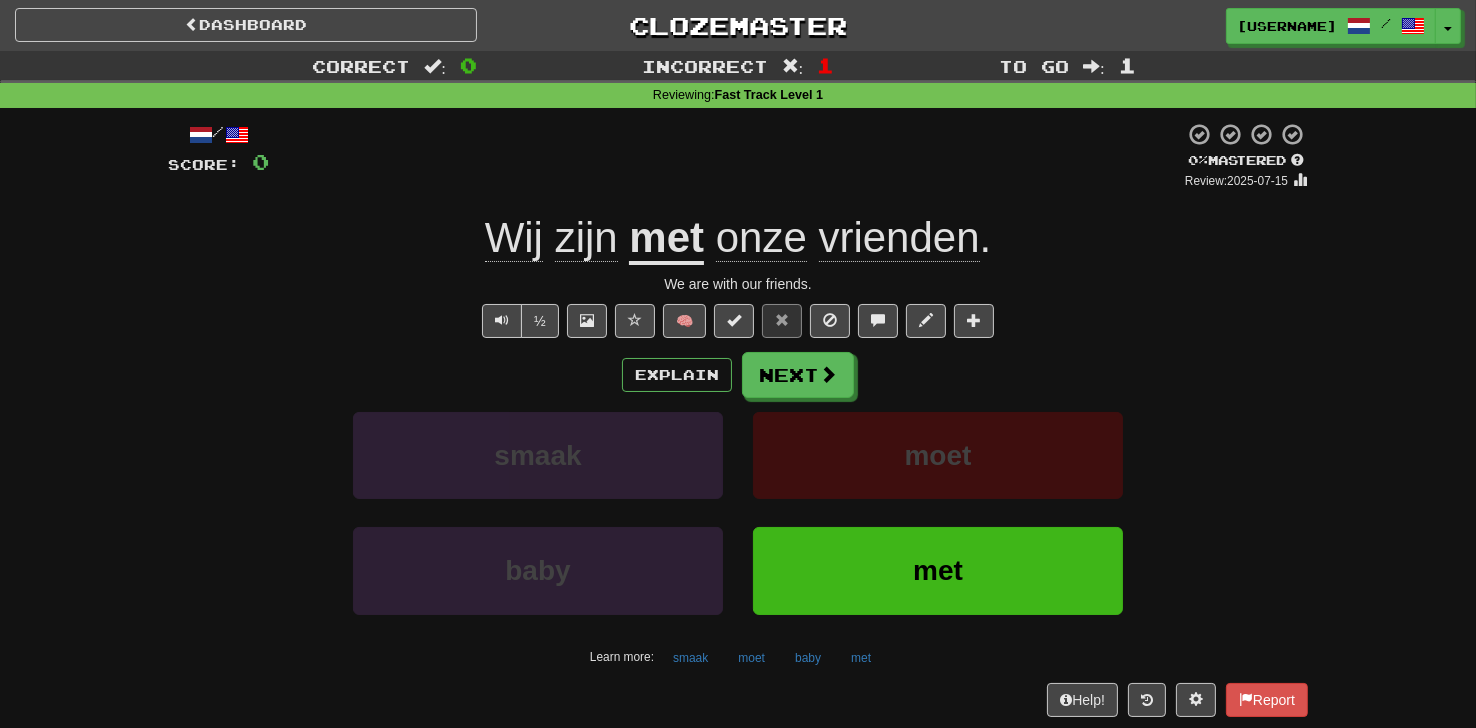 click on "met" at bounding box center [666, 239] 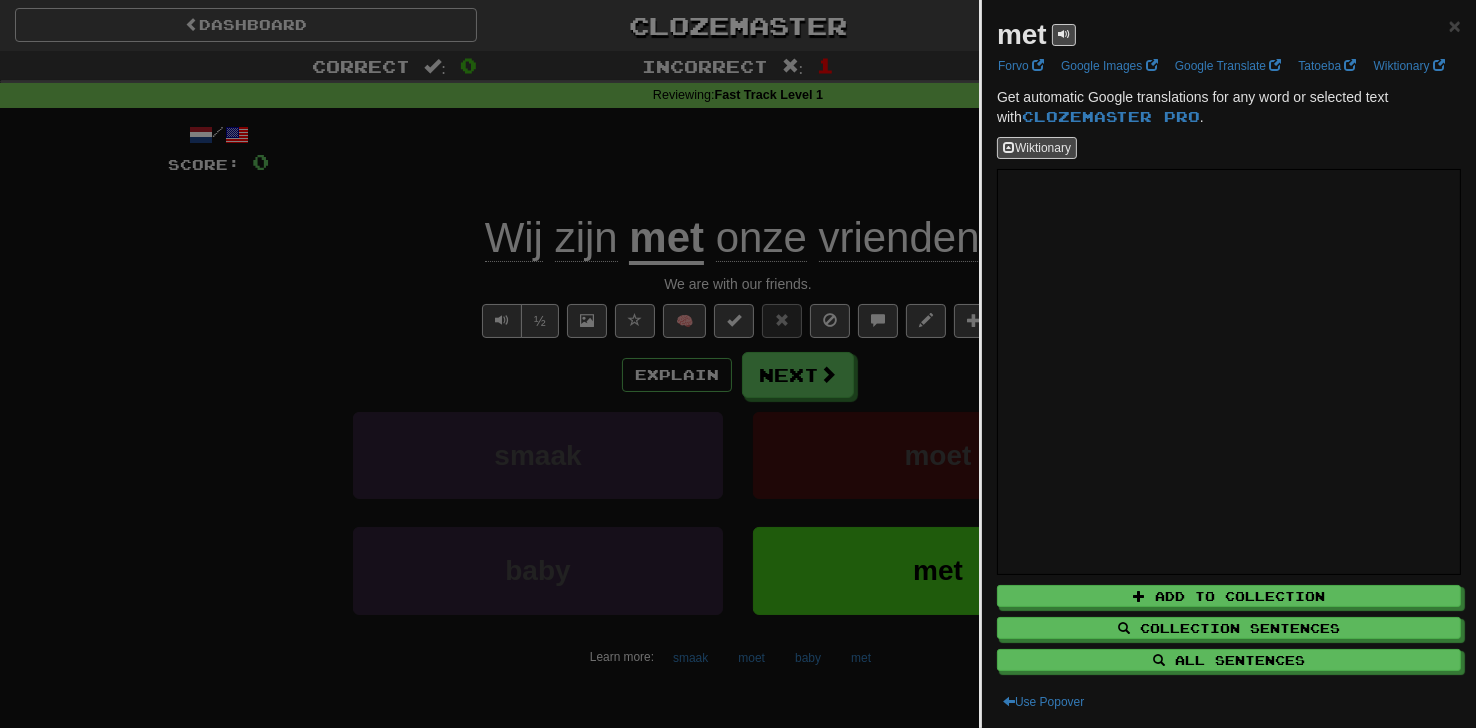 click at bounding box center [738, 364] 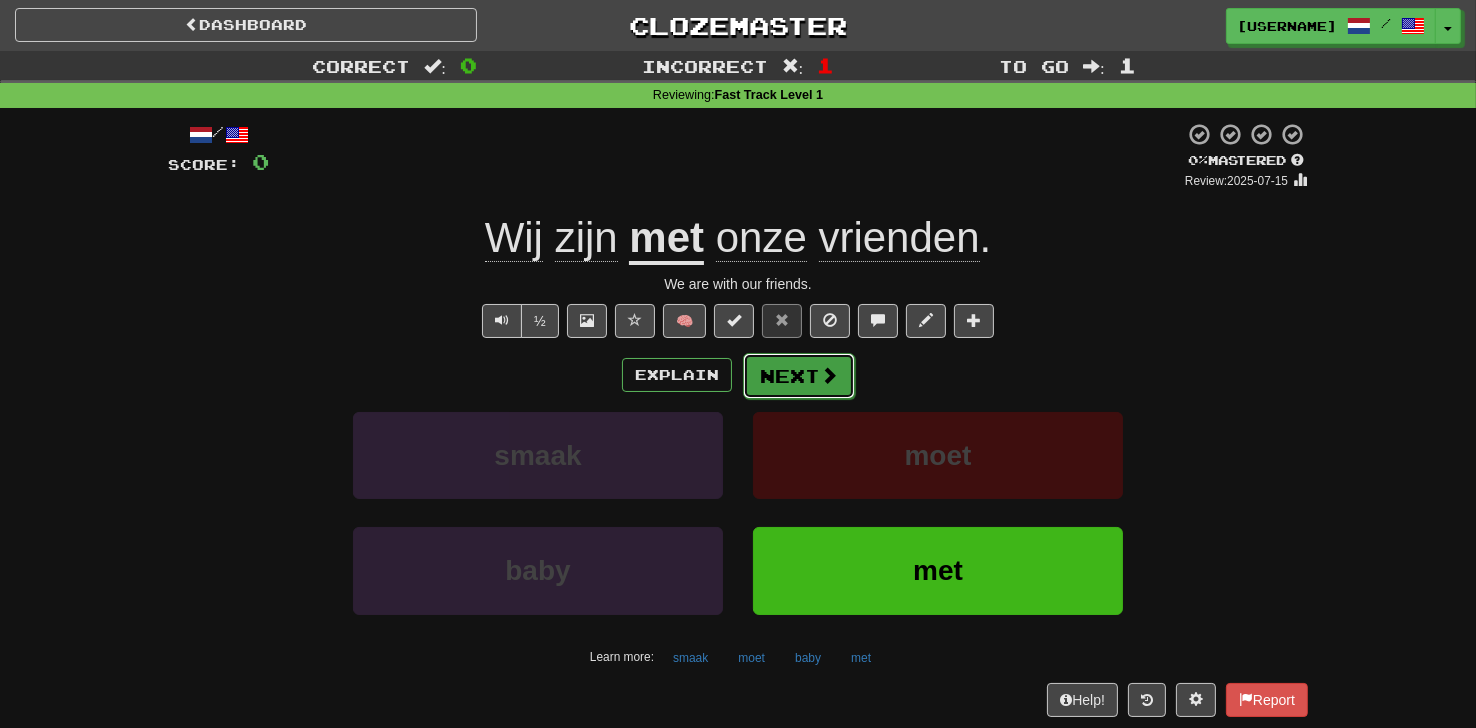 click on "Next" at bounding box center (799, 376) 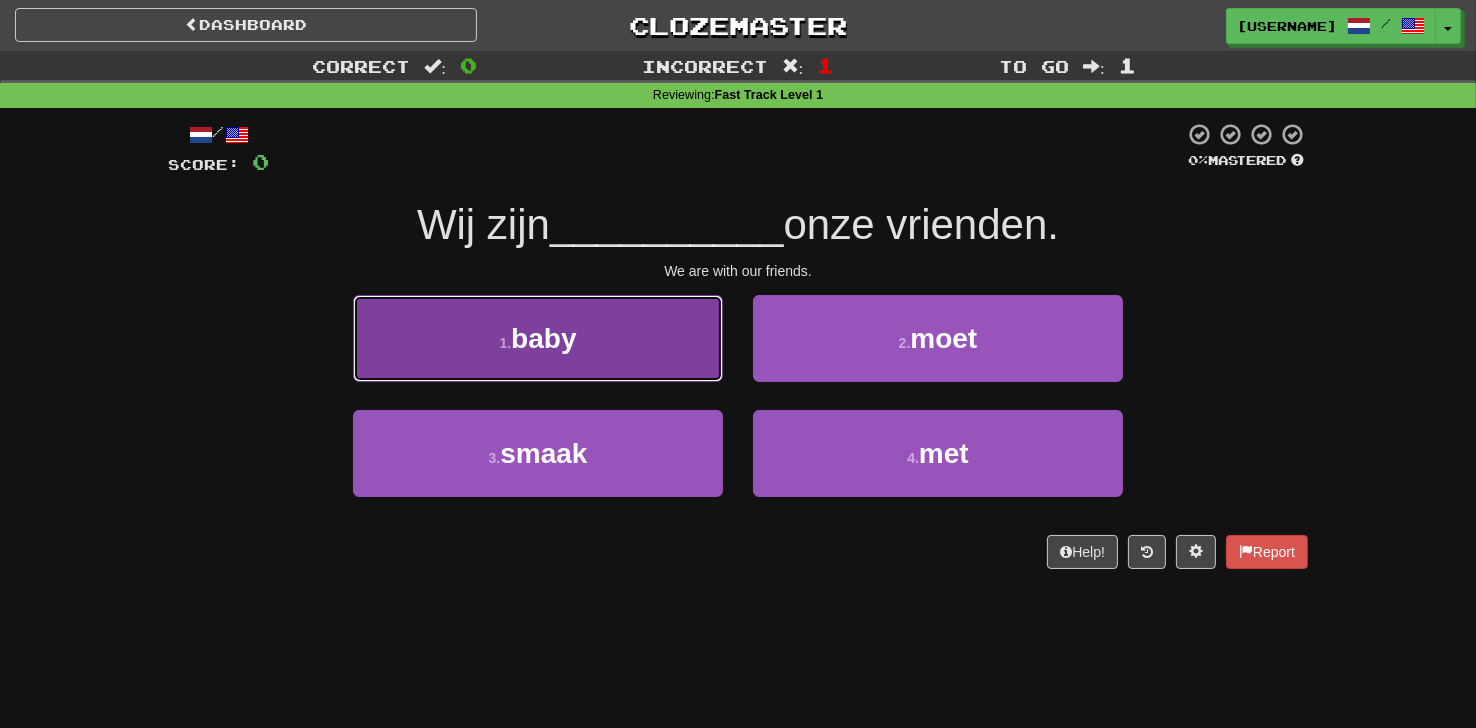 click on "baby" at bounding box center [543, 338] 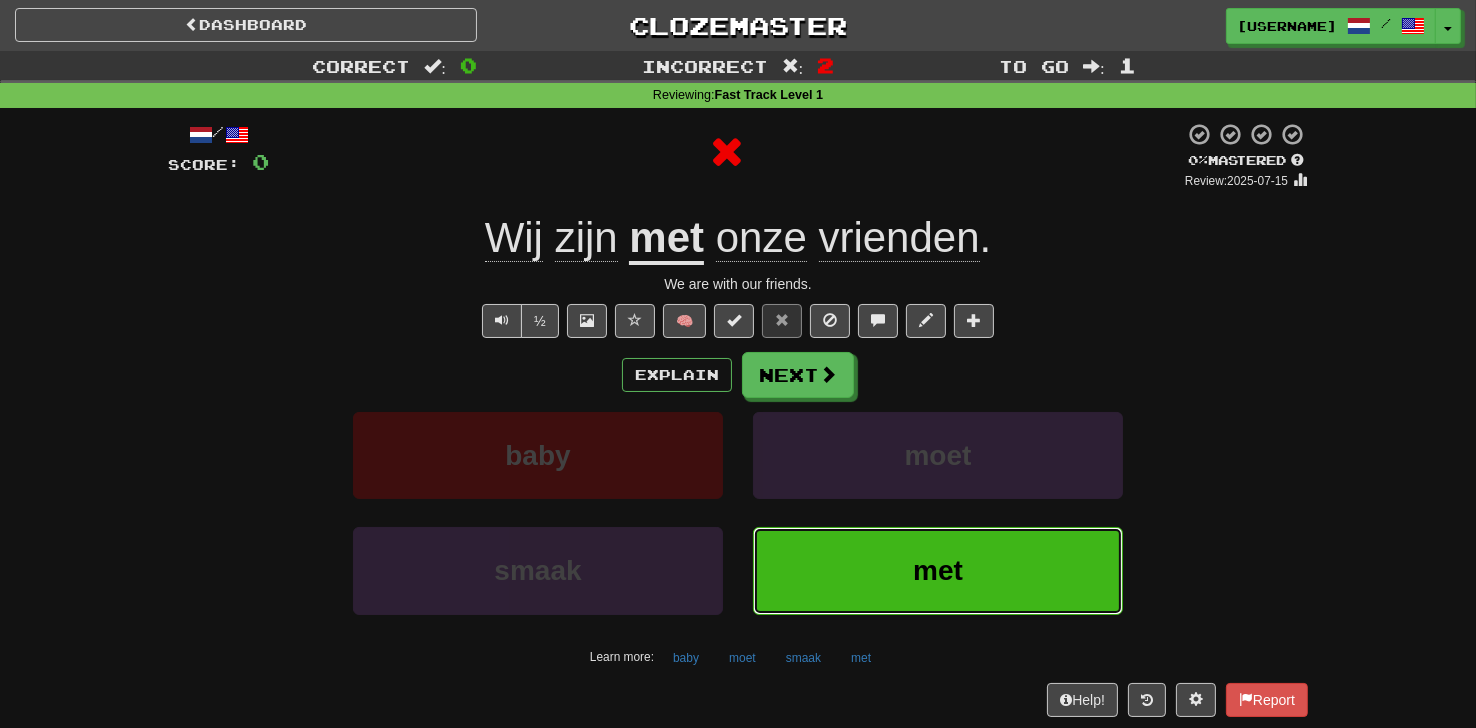 click on "met" at bounding box center (938, 570) 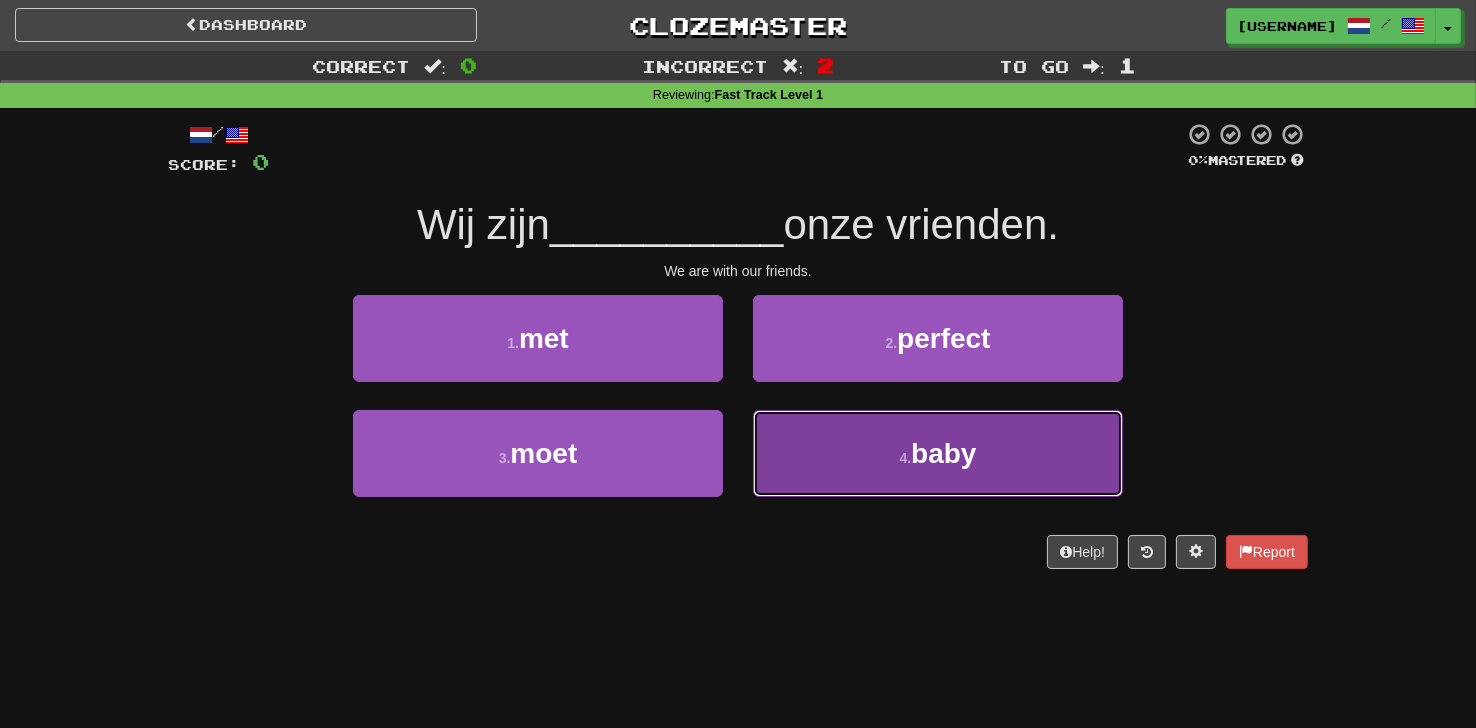 click on "4 .  baby" at bounding box center (938, 453) 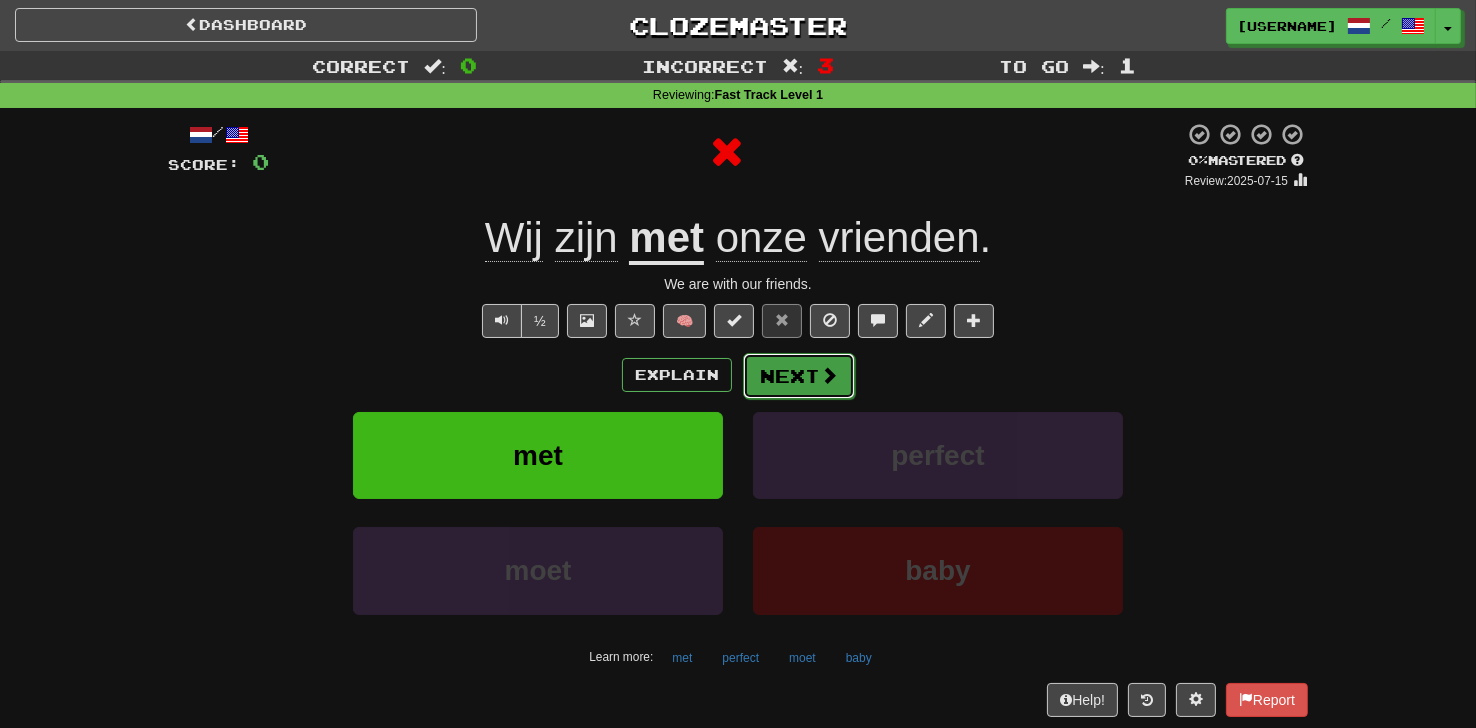 click on "Next" at bounding box center [799, 376] 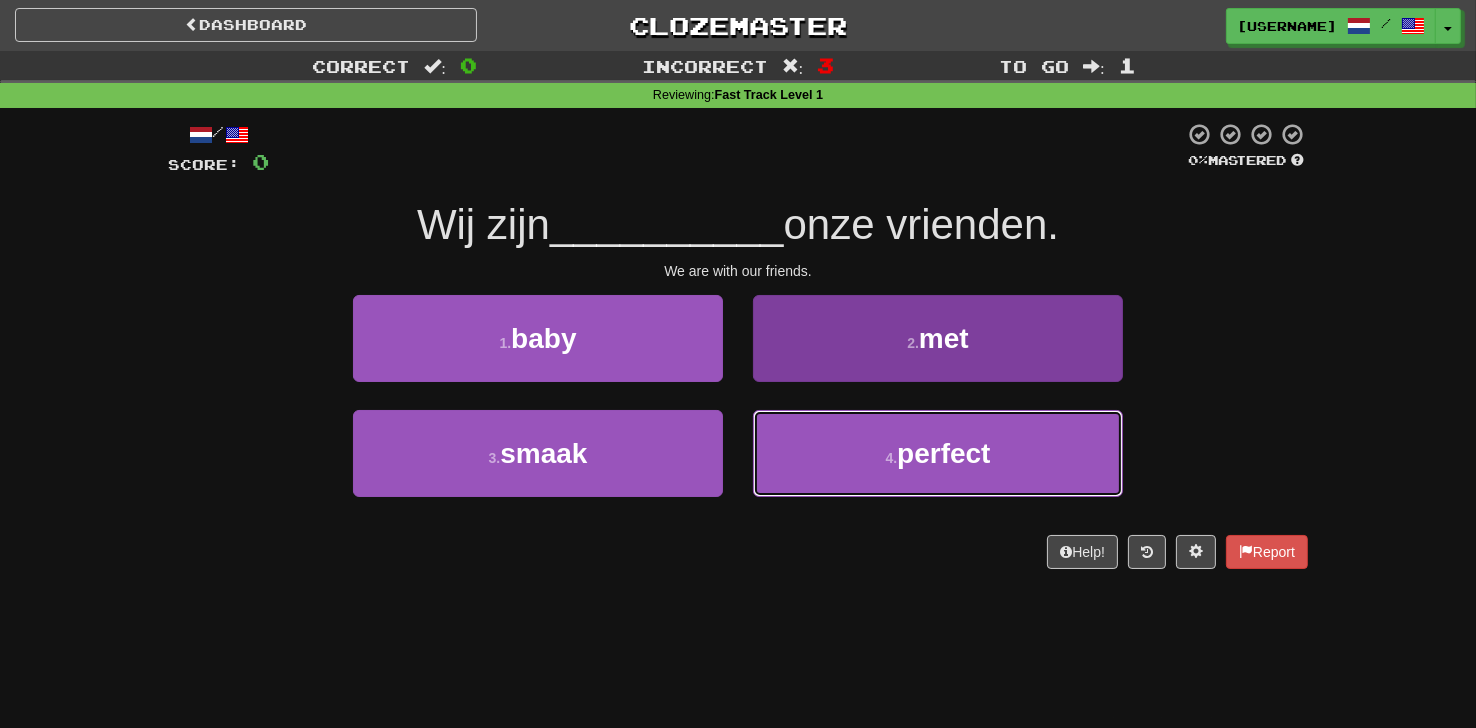 drag, startPoint x: 927, startPoint y: 480, endPoint x: 913, endPoint y: 494, distance: 19.79899 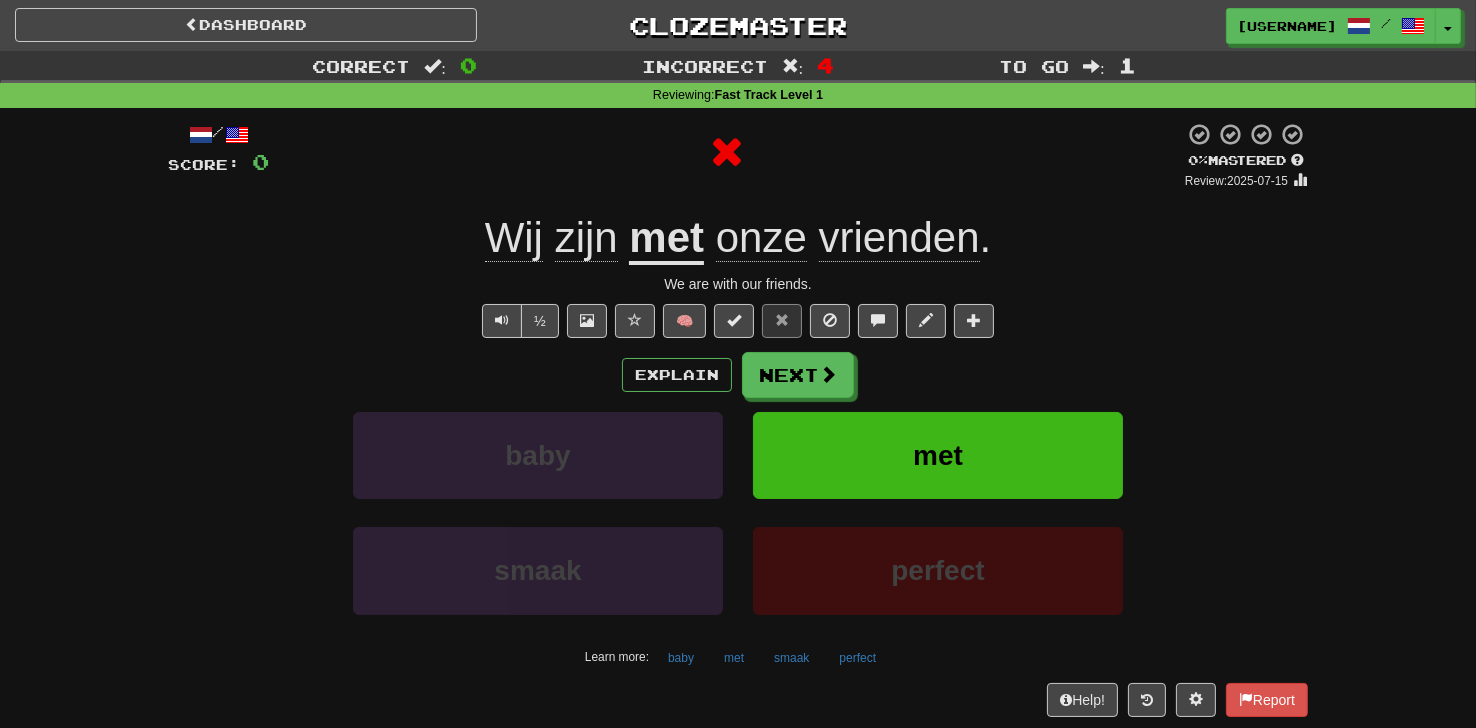click on "/  Score:   0 0 %  Mastered Review:  2025-07-15 Wij   zijn   met   onze   vrienden . We are with our friends. ½ 🧠 Explain Next baby met smaak perfect Learn more: baby met smaak perfect  Help!  Report" at bounding box center (738, 419) 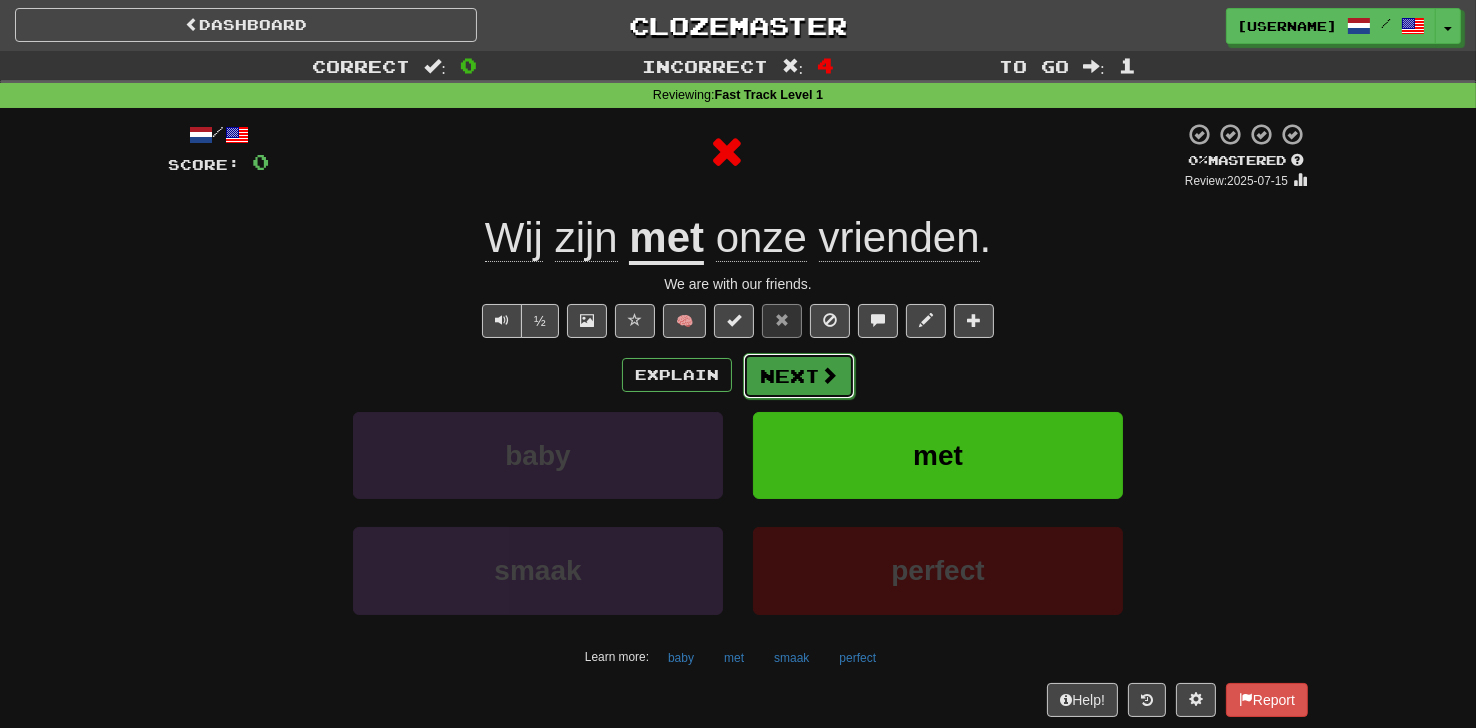 click on "Next" at bounding box center [799, 376] 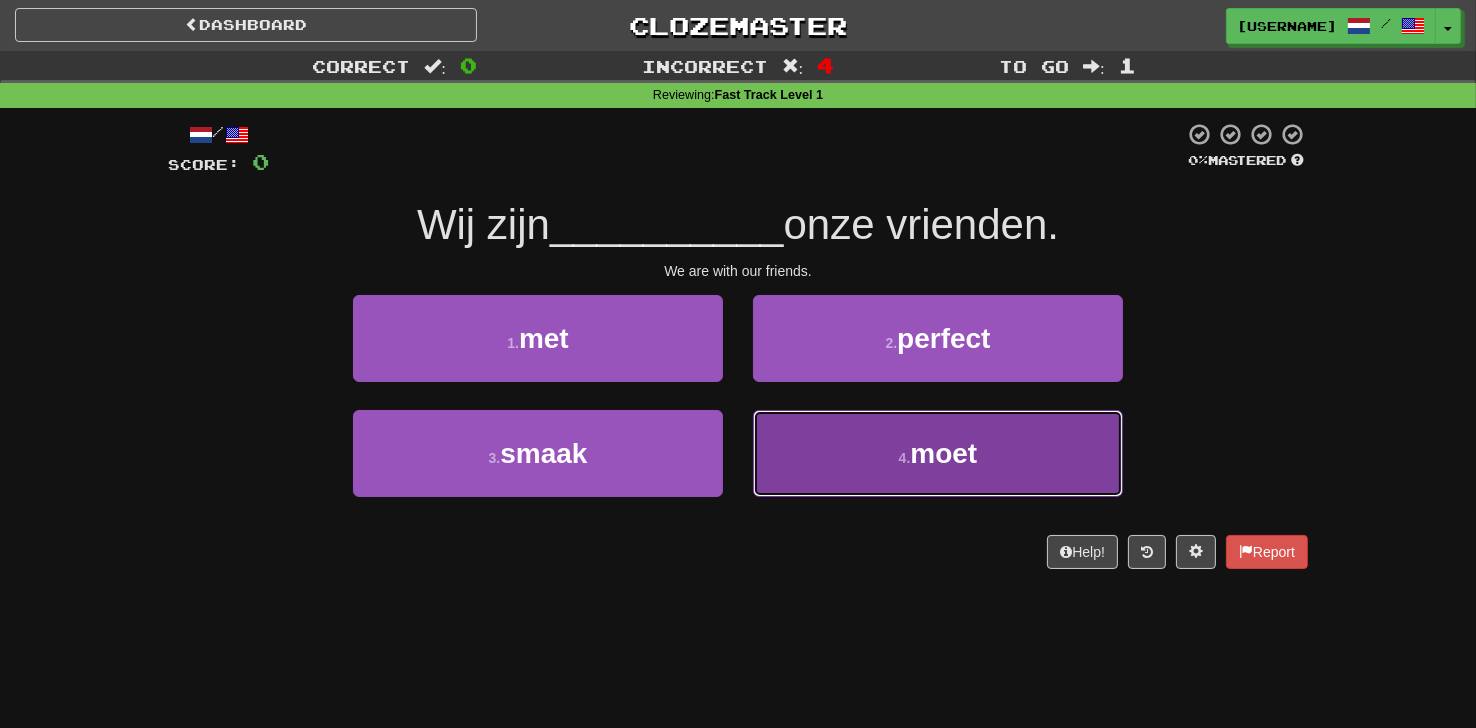 click on "4 .  moet" at bounding box center [938, 453] 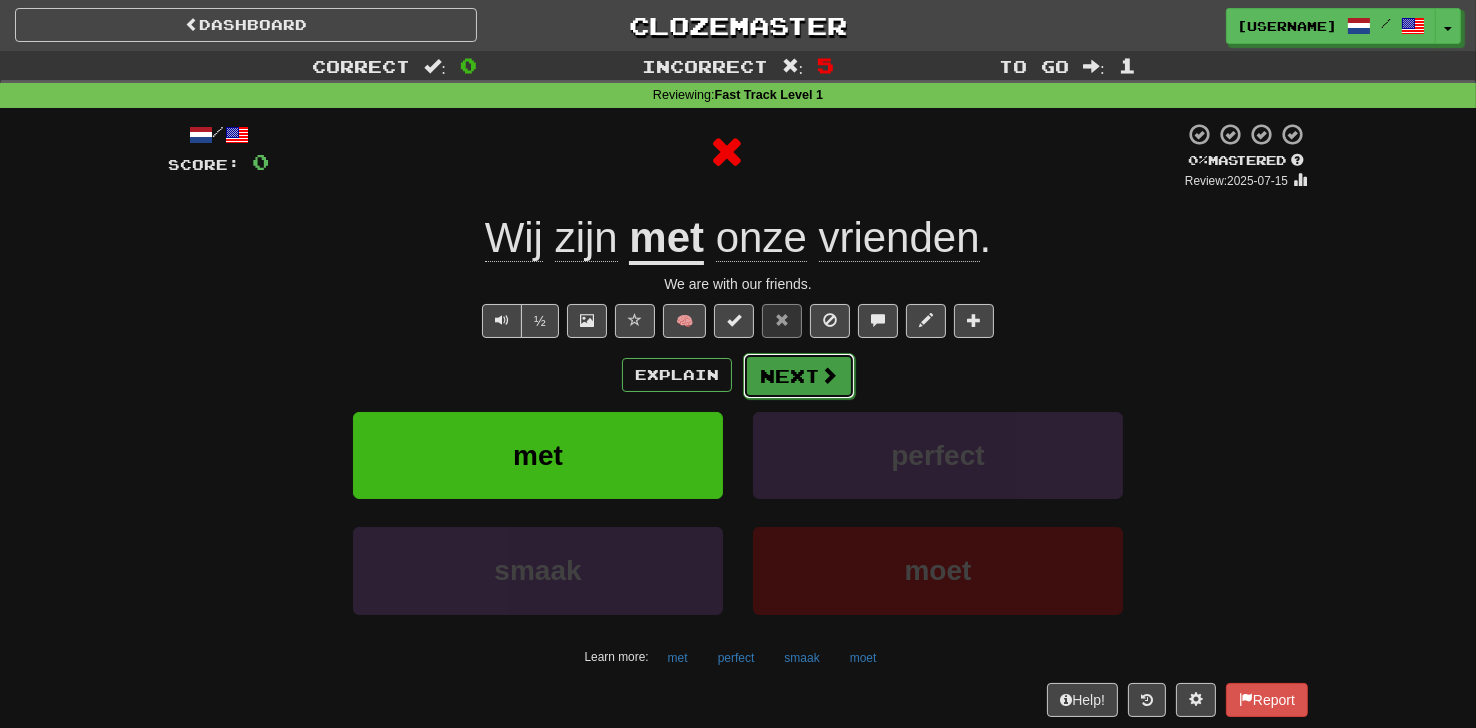 click at bounding box center (829, 375) 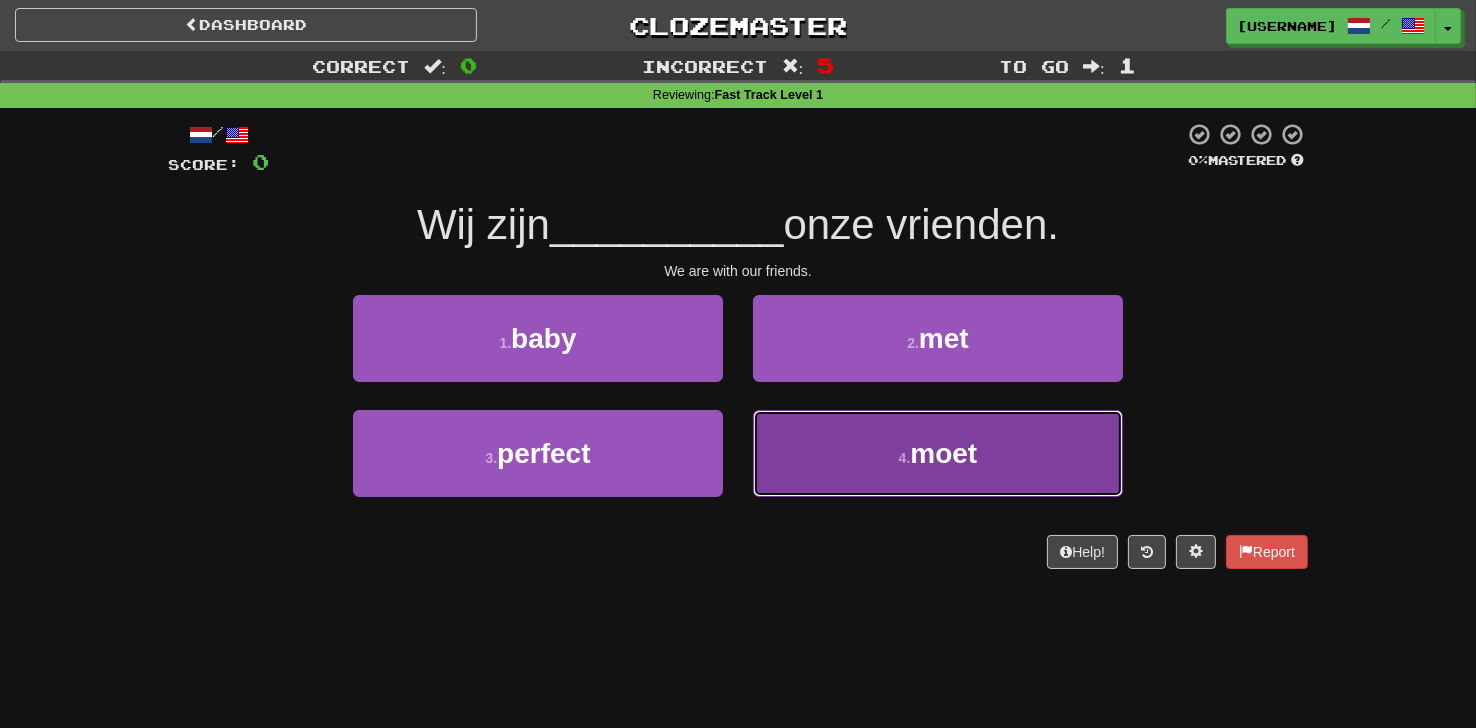 click on "4 .  moet" at bounding box center (938, 453) 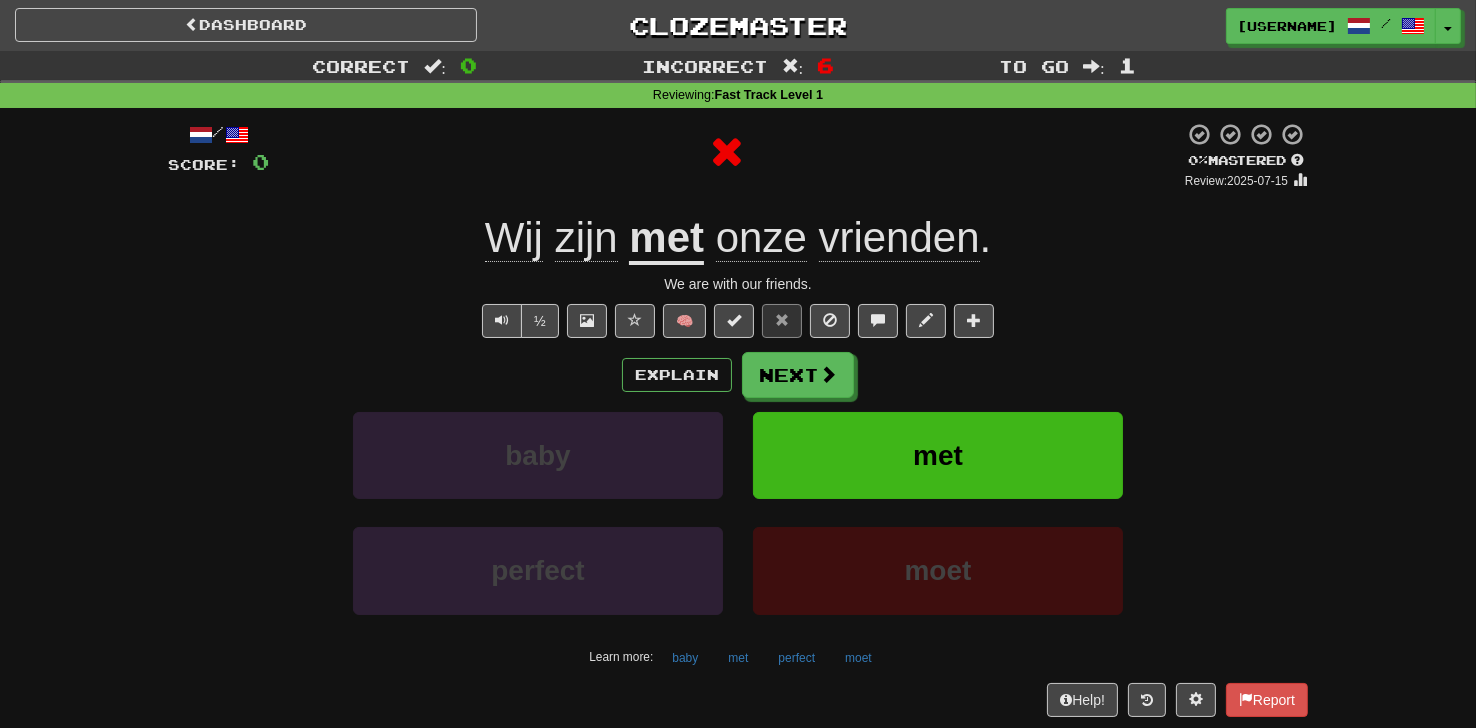 click on "/  Score:   0 0 %  Mastered Review:  2025-07-15 Wij   zijn   met   onze   vrienden . We are with our friends. ½ 🧠 Explain Next baby met perfect moet Learn more: baby met perfect moet  Help!  Report" at bounding box center [738, 419] 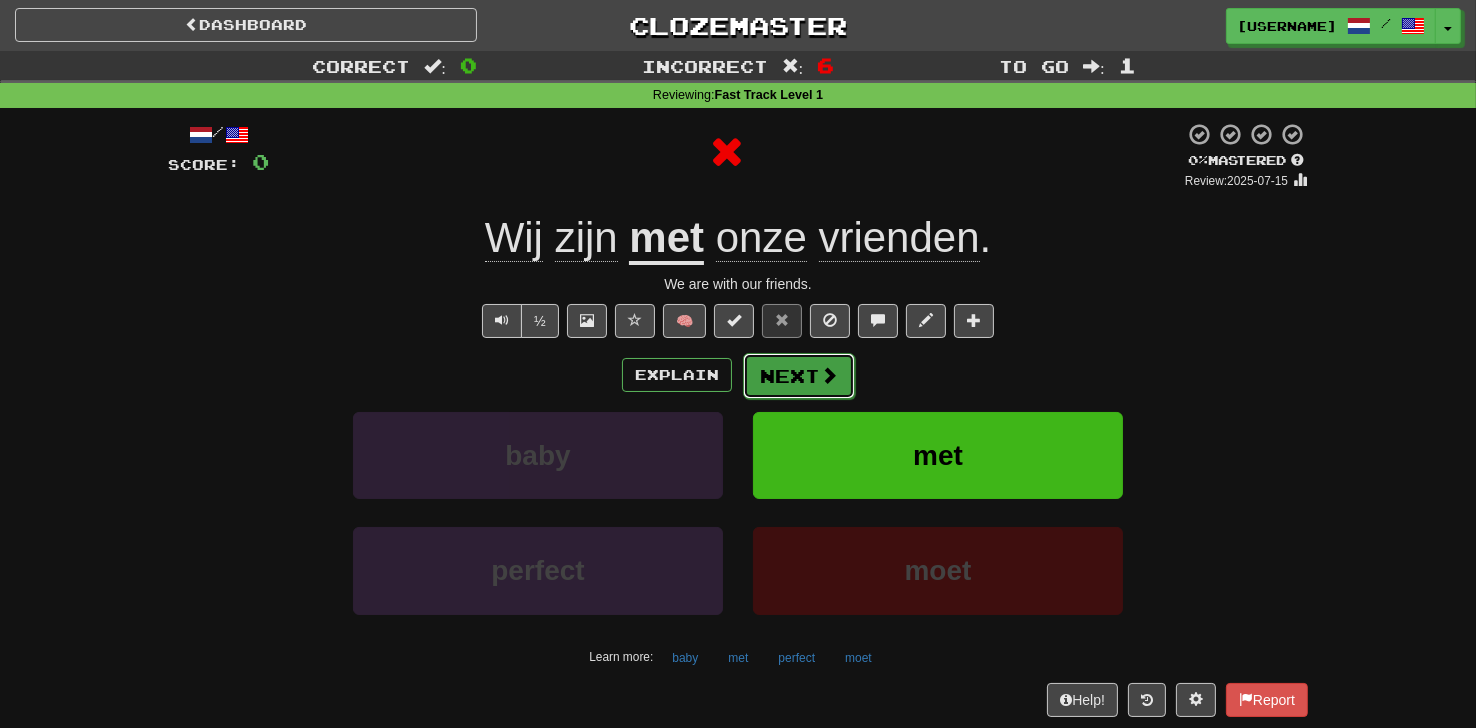 click on "Next" at bounding box center [799, 376] 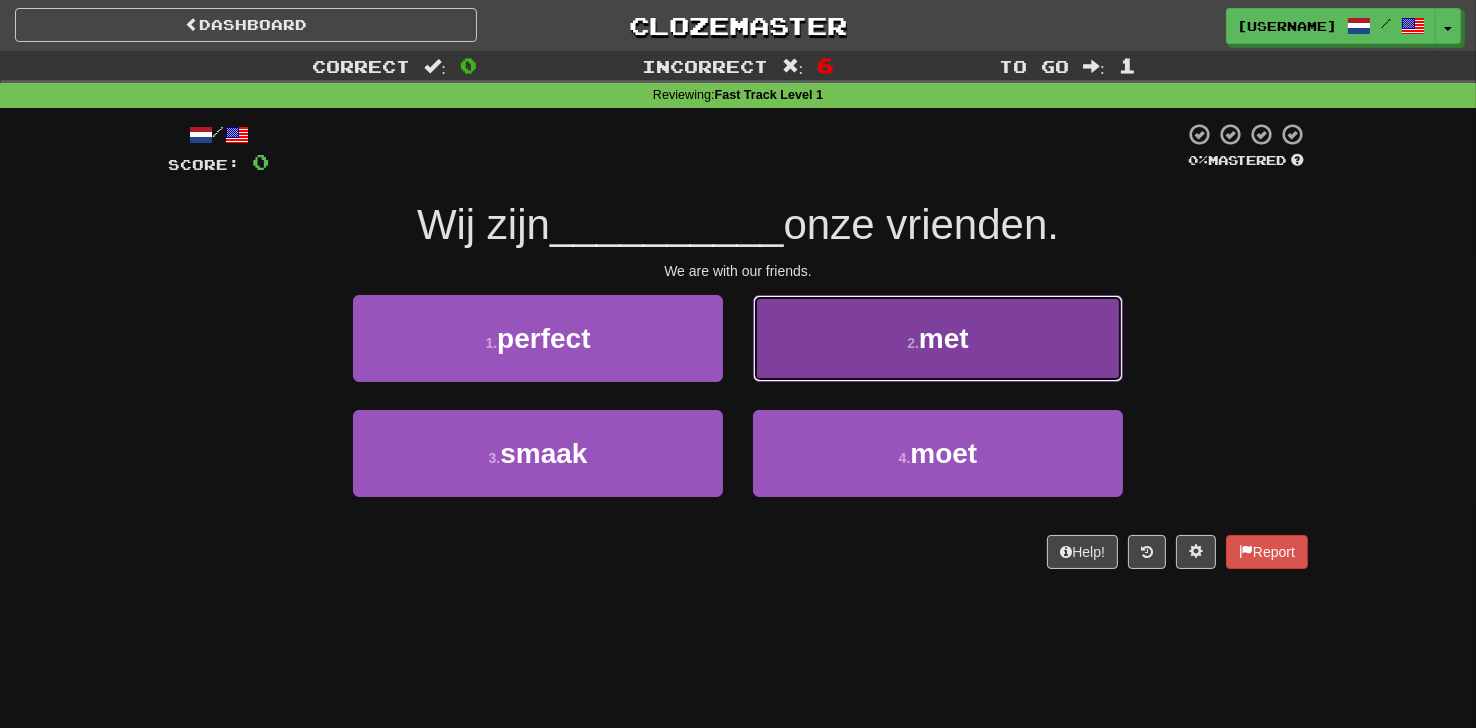 click on "2 .  met" at bounding box center (938, 338) 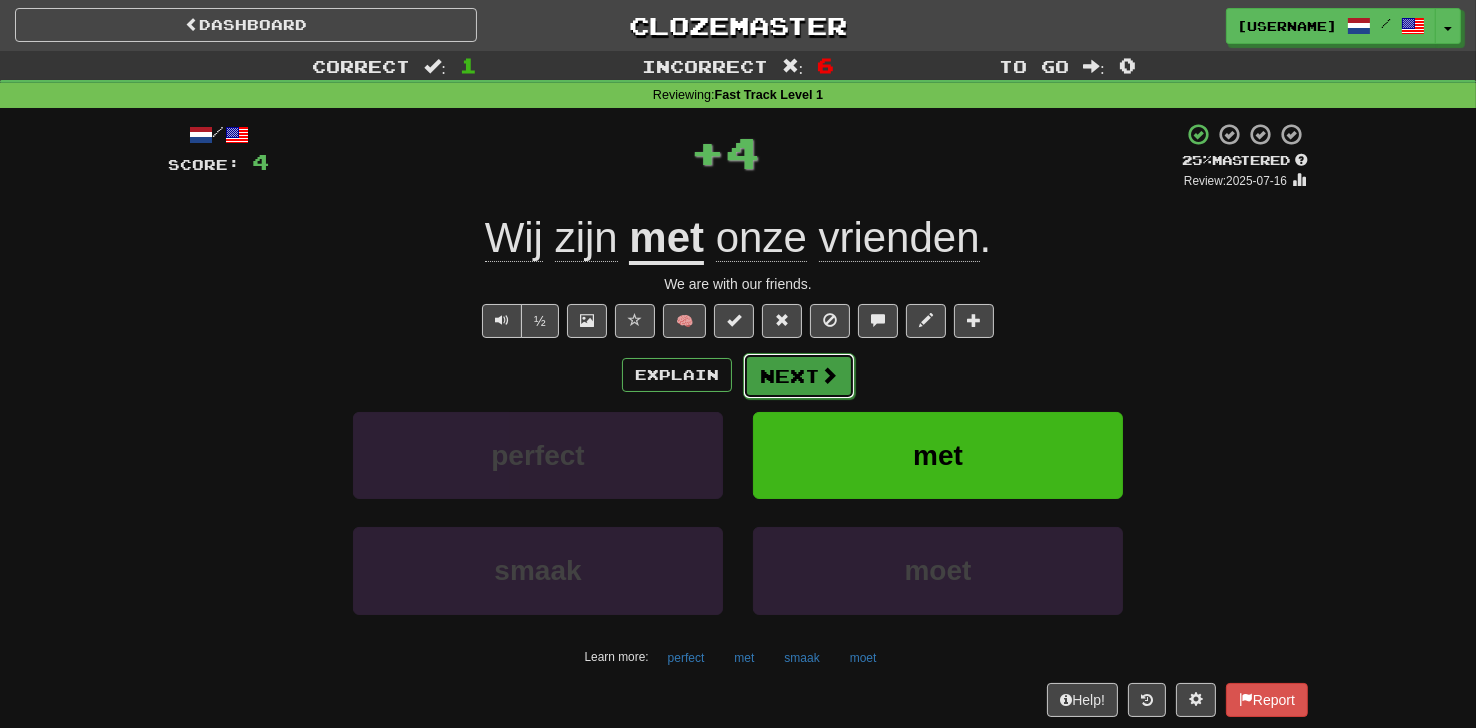 click on "Next" at bounding box center (799, 376) 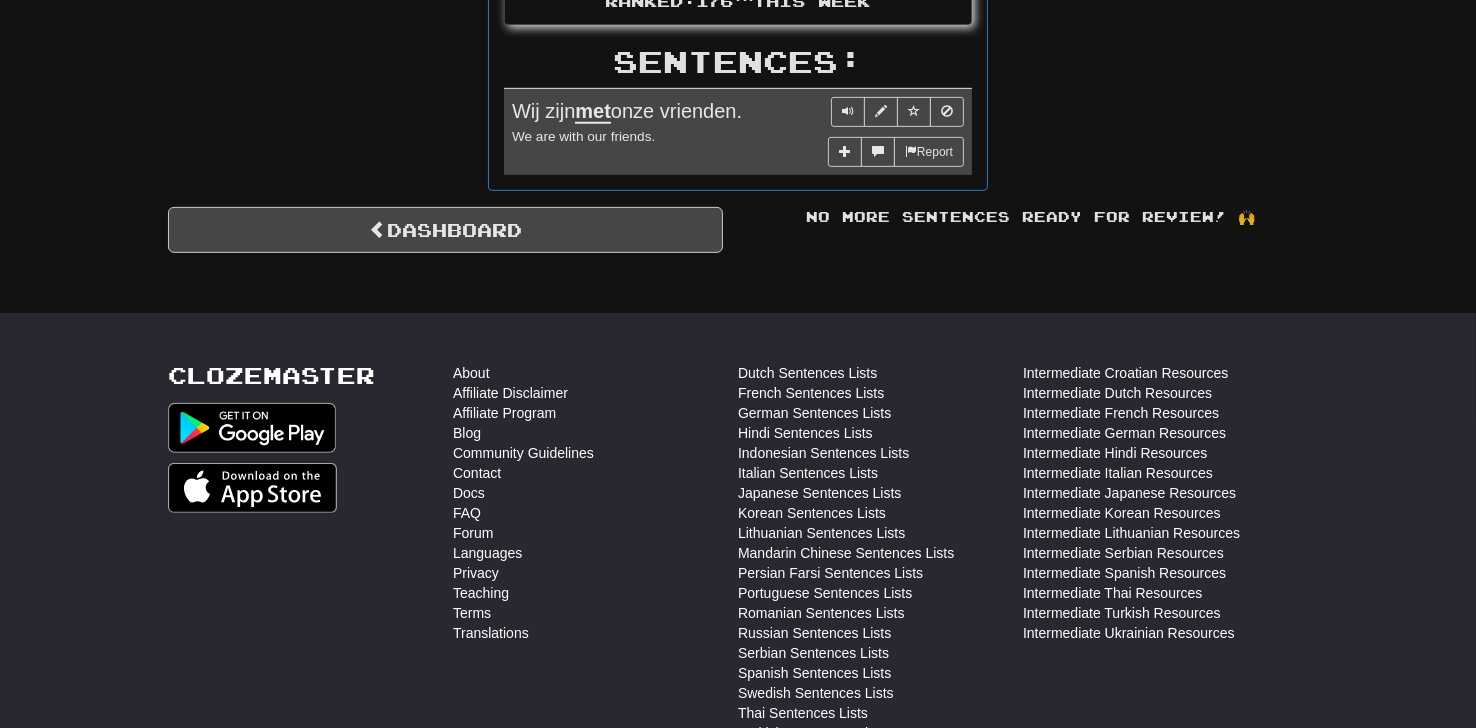 scroll, scrollTop: 1083, scrollLeft: 0, axis: vertical 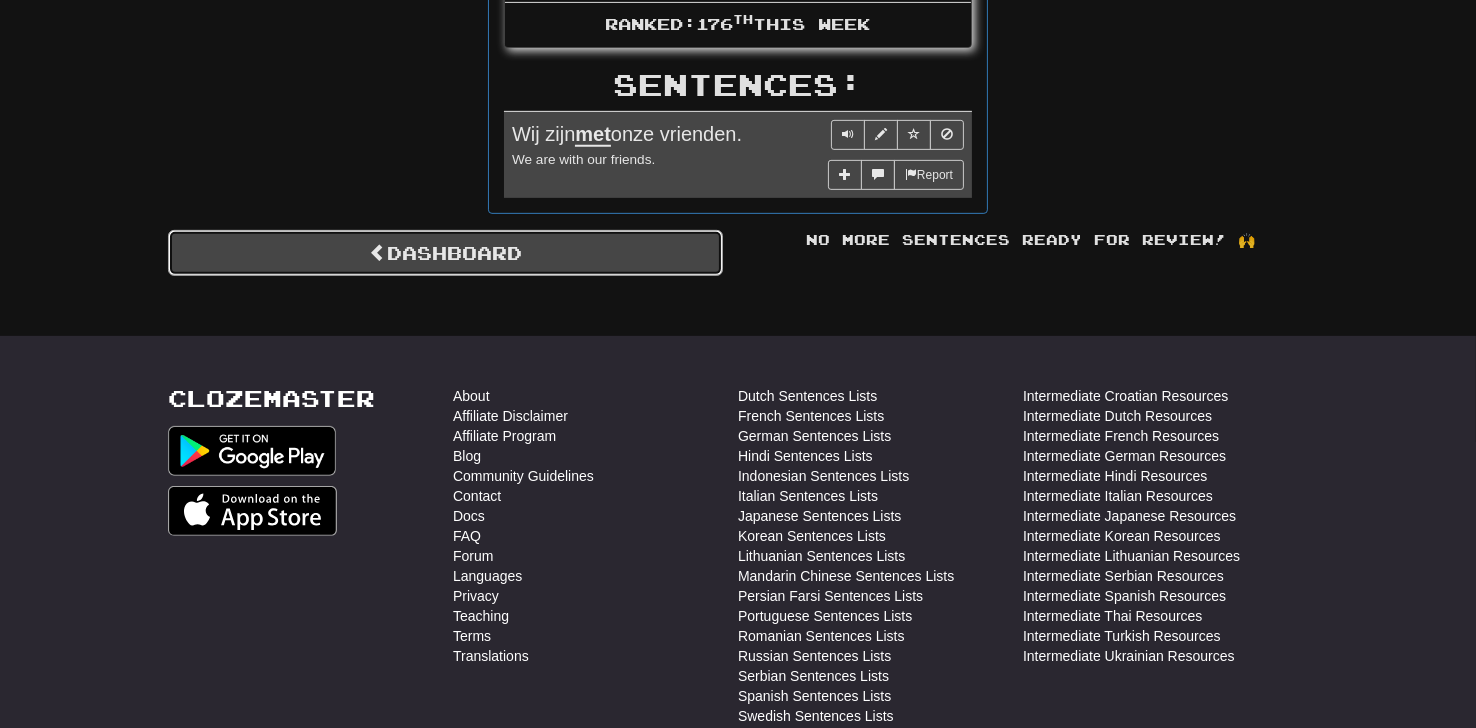 click on "Dashboard" at bounding box center (445, 253) 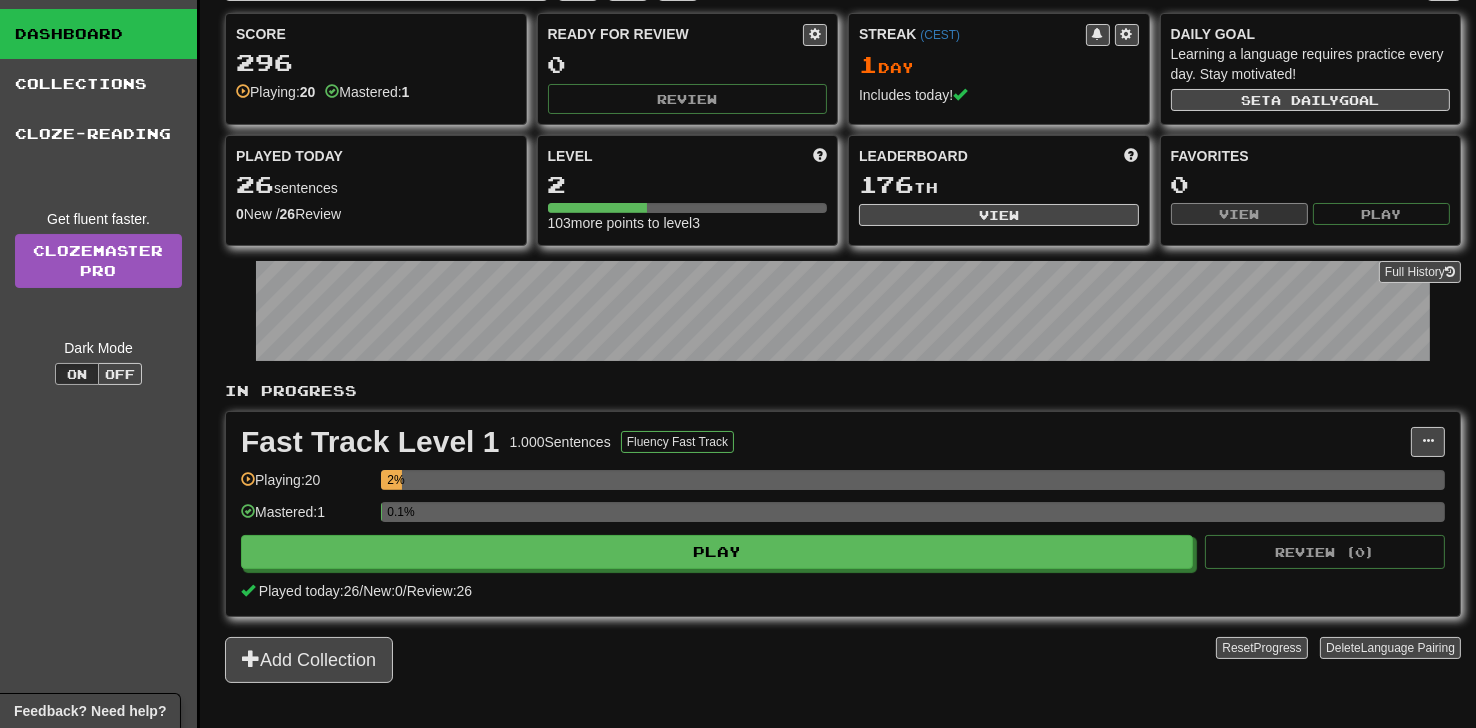 scroll, scrollTop: 253, scrollLeft: 0, axis: vertical 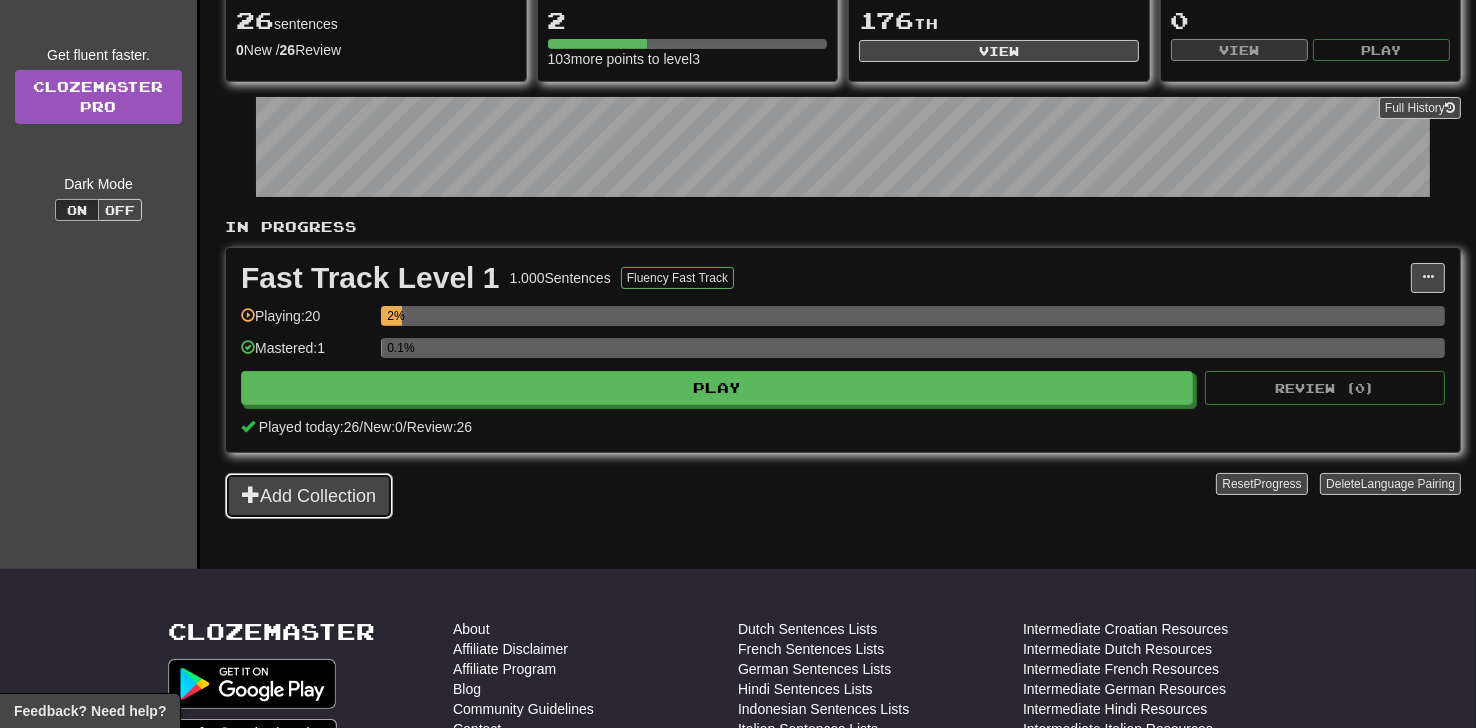 click on "Add Collection" at bounding box center [309, 496] 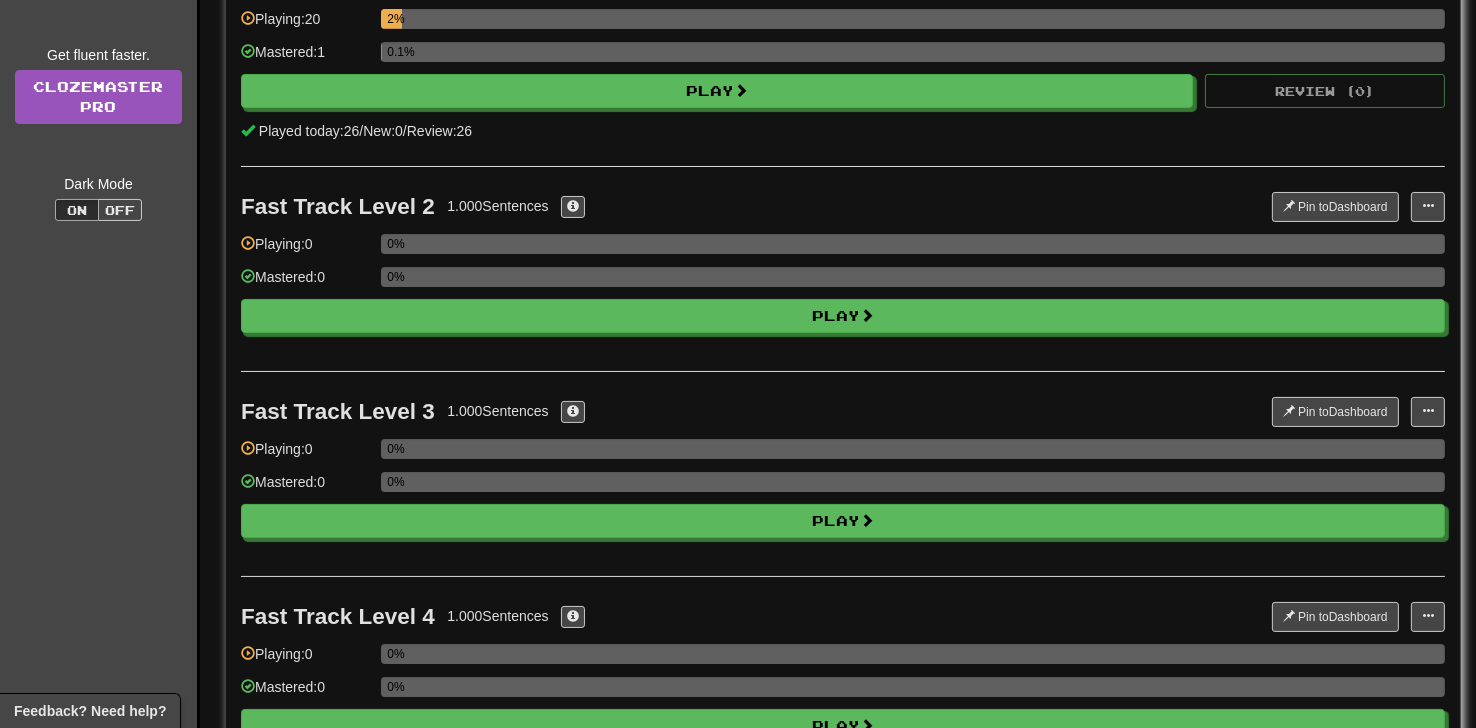 scroll, scrollTop: 0, scrollLeft: 0, axis: both 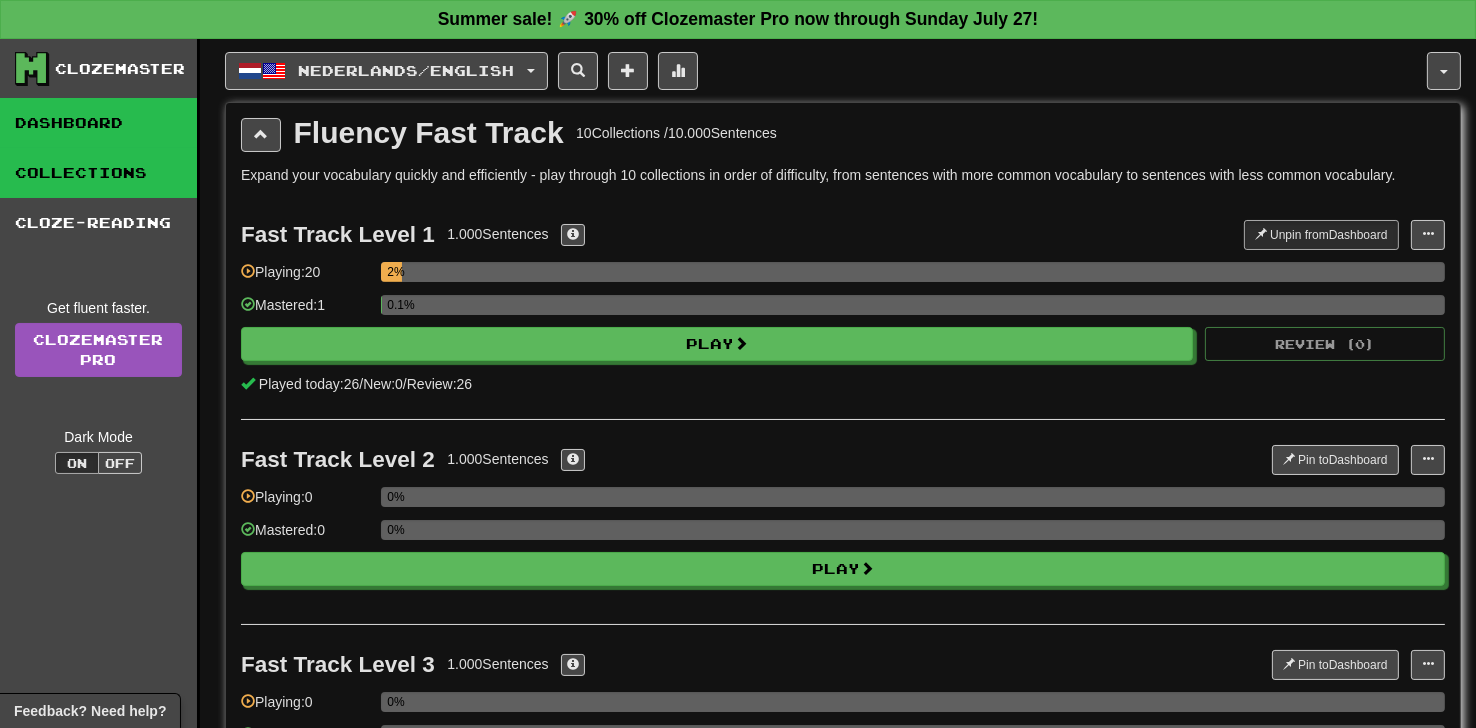click on "Dashboard" at bounding box center [98, 123] 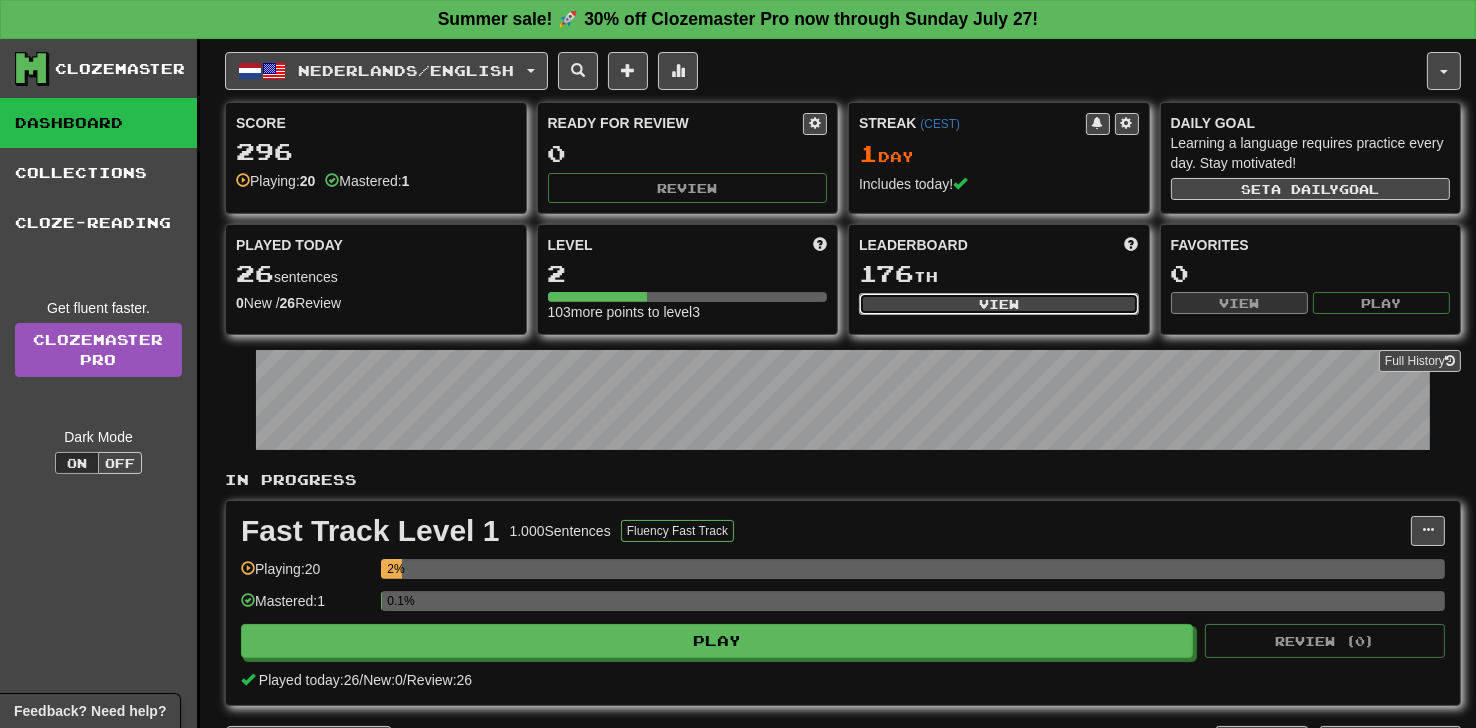 click on "View" at bounding box center [999, 304] 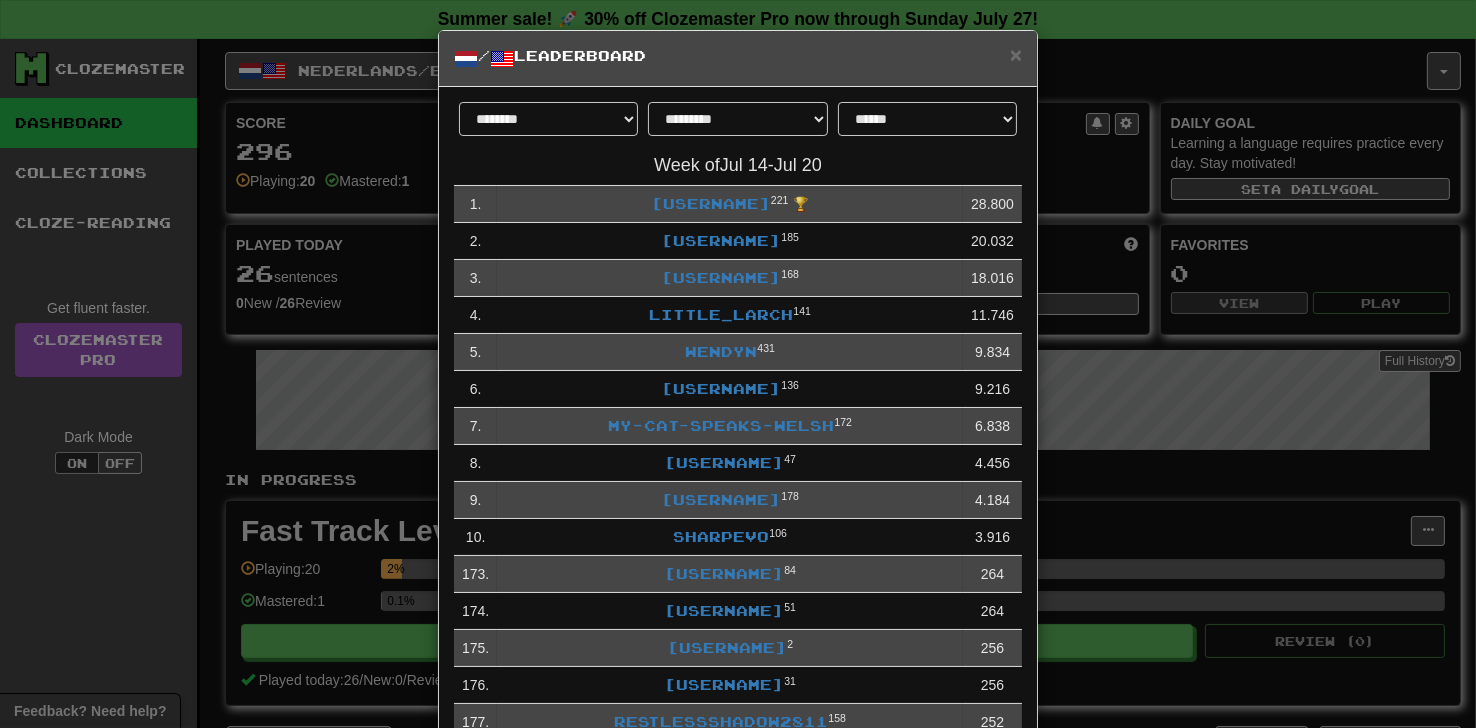 click on "Week of [DATE] - [DATE] 1 . [USERNAME] 221 🏆 28.800 2 . [USERNAME] 185 20.032 3 . [USERNAME] 168 18.016 4 . [USERNAME] 141 11.746 5 . [USERNAME] 431 9.834 6 . [USERNAME] 136 9.216 7 . [USERNAME] 172 6.838 8 . [USERNAME] 47 4.456 9 . [USERNAME] 178 4.184 10 . [USERNAME] 106 3.916 173 . [USERNAME] 84 264 174 . [USERNAME] 51 264 175 . [USERNAME] 2 256 176 . [USERNAME] 31 256 177 . [USERNAME] 158 252" at bounding box center [738, 448] 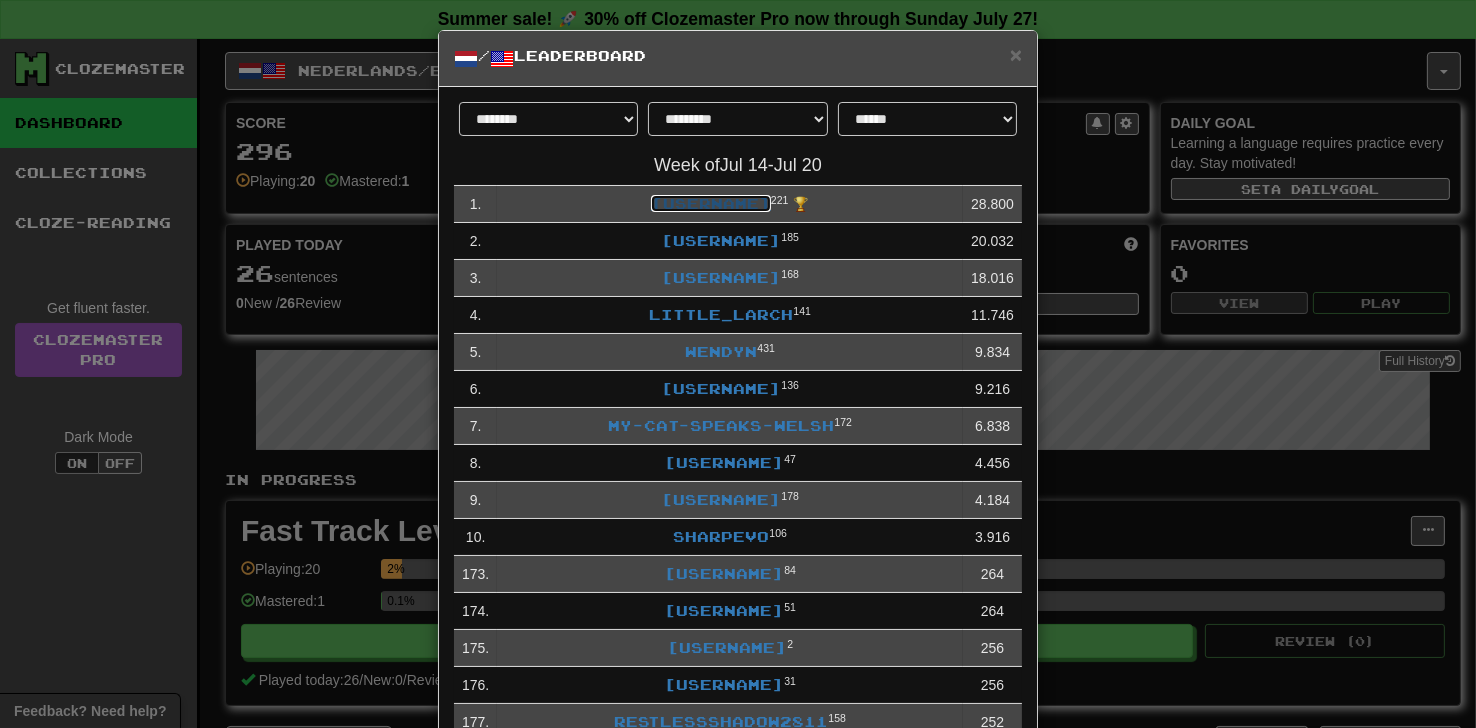 click on "[USERNAME]" at bounding box center (711, 203) 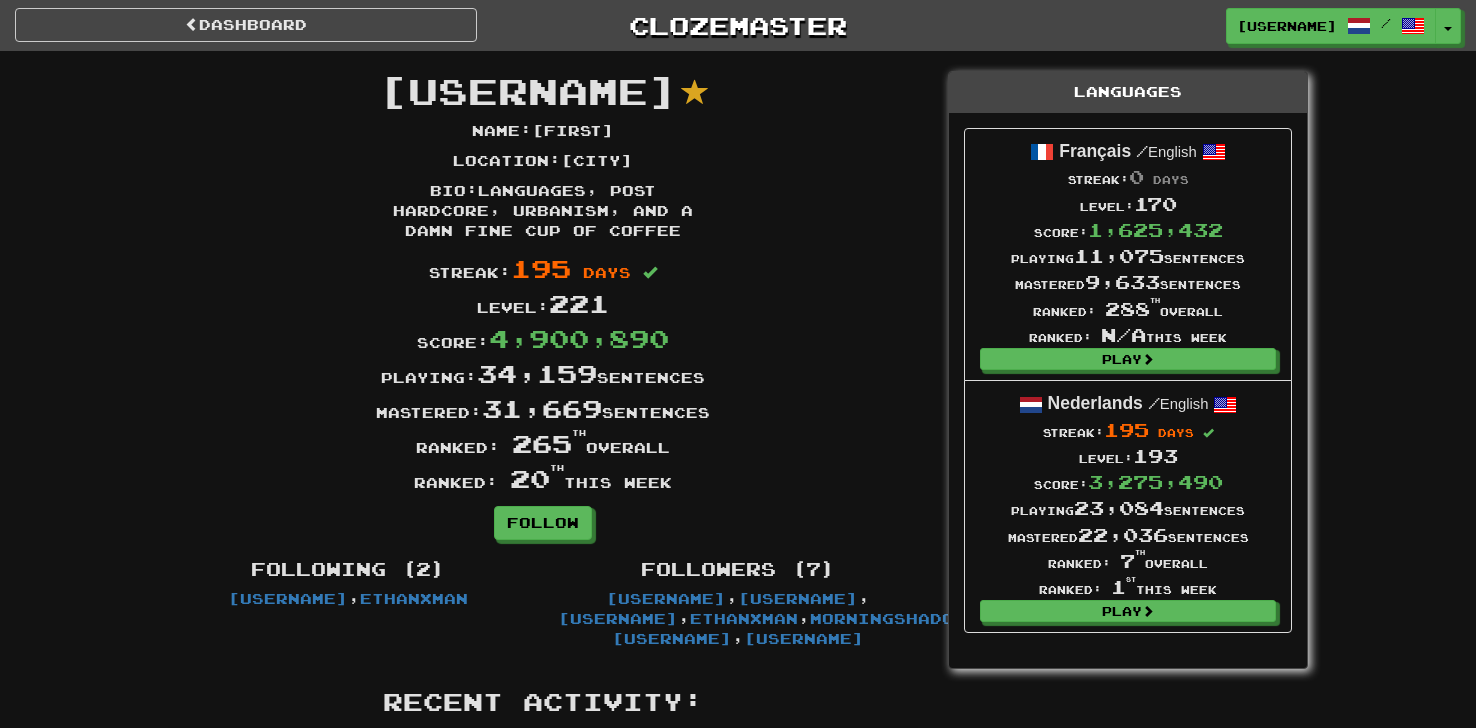 scroll, scrollTop: 0, scrollLeft: 0, axis: both 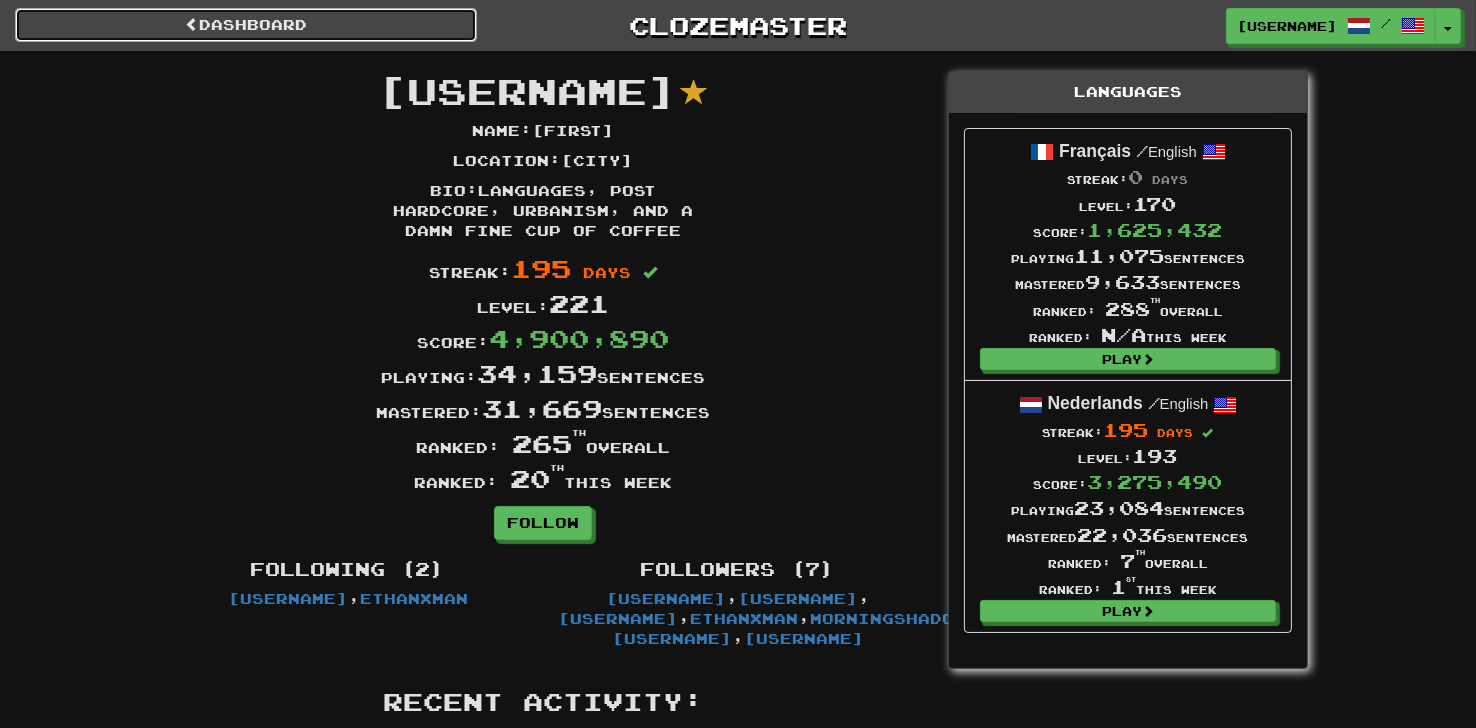 click on "Dashboard" at bounding box center (246, 25) 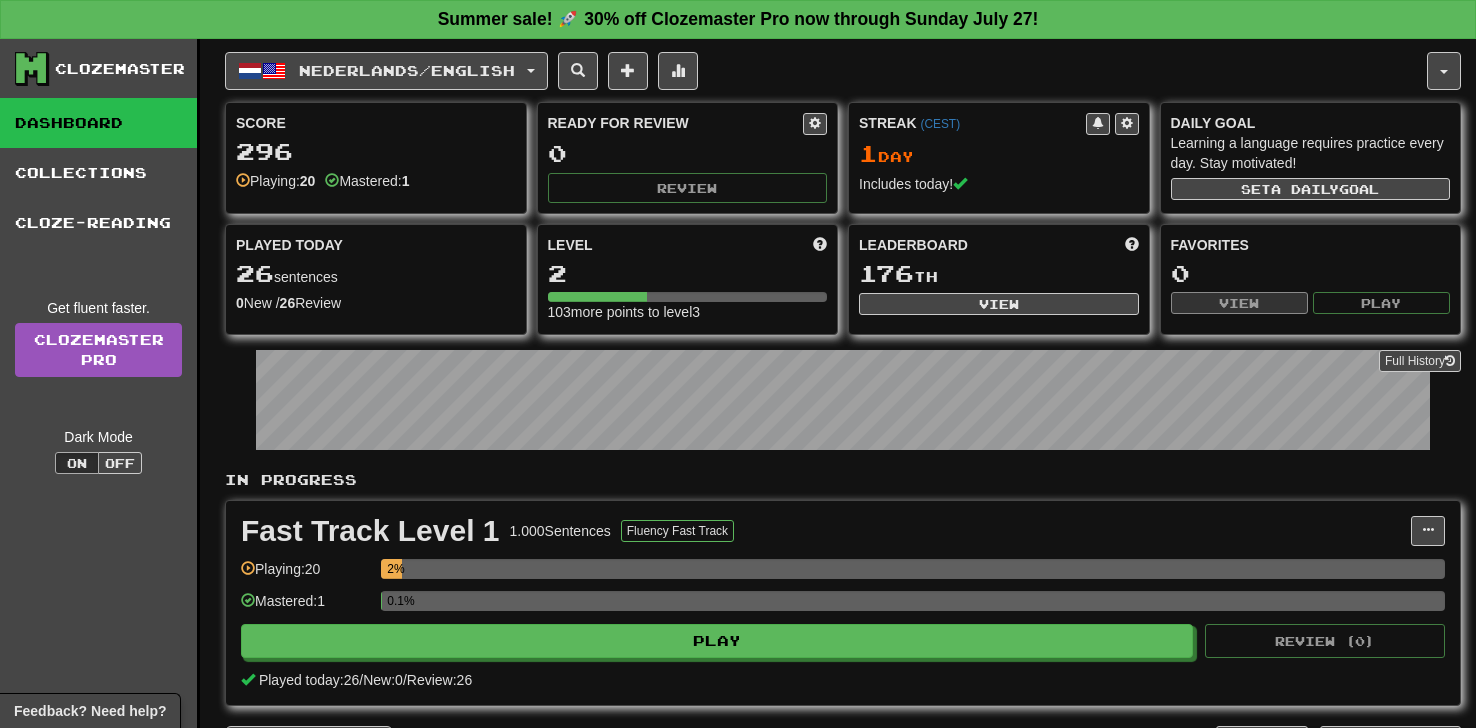 scroll, scrollTop: 0, scrollLeft: 0, axis: both 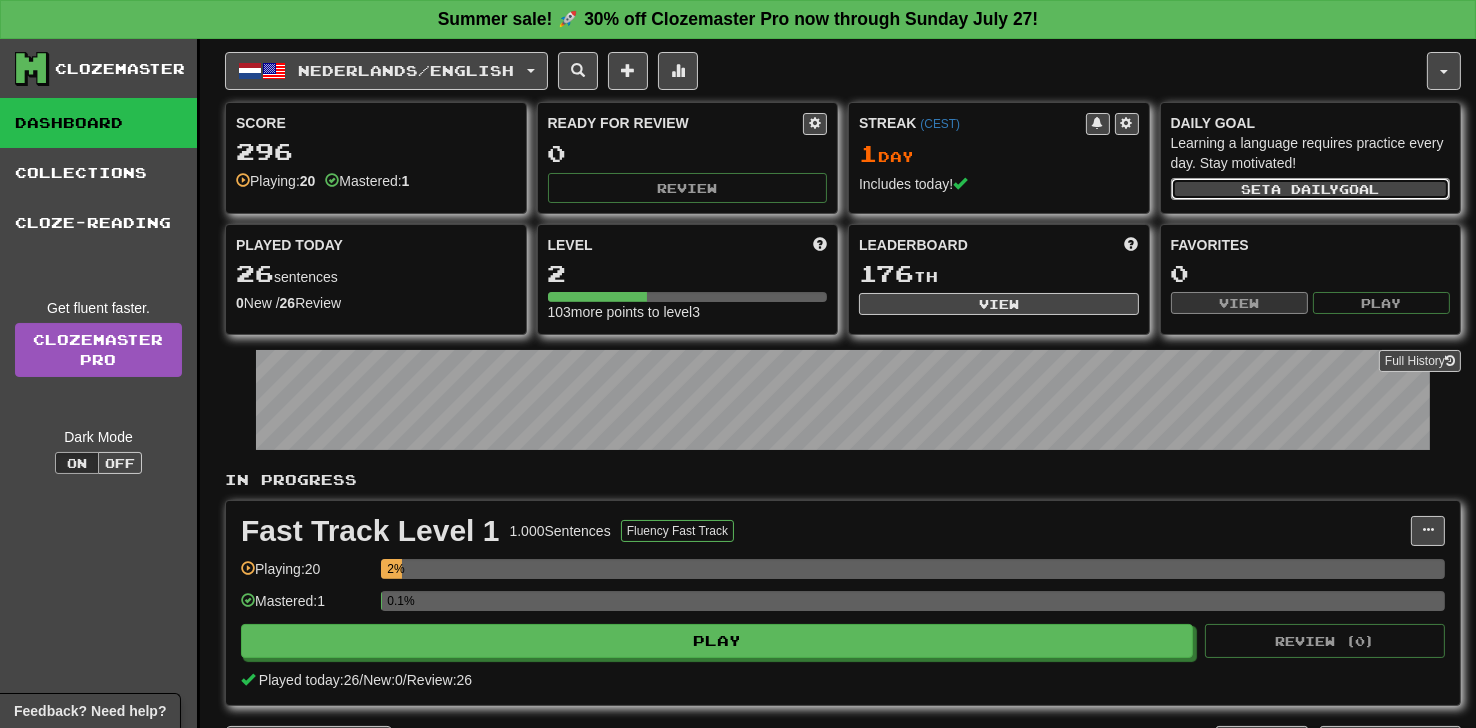 click on "Set  a daily  goal" at bounding box center [1311, 189] 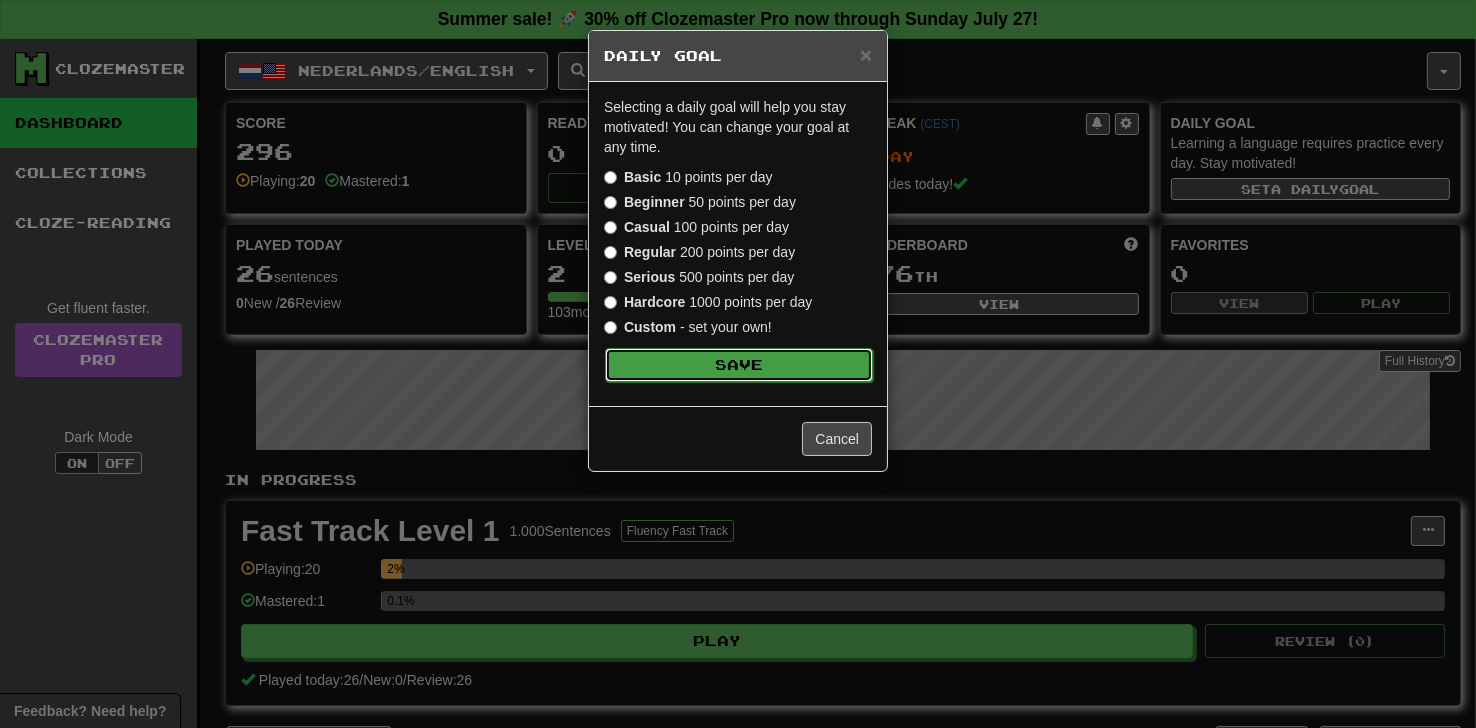 click on "Save" at bounding box center (739, 365) 